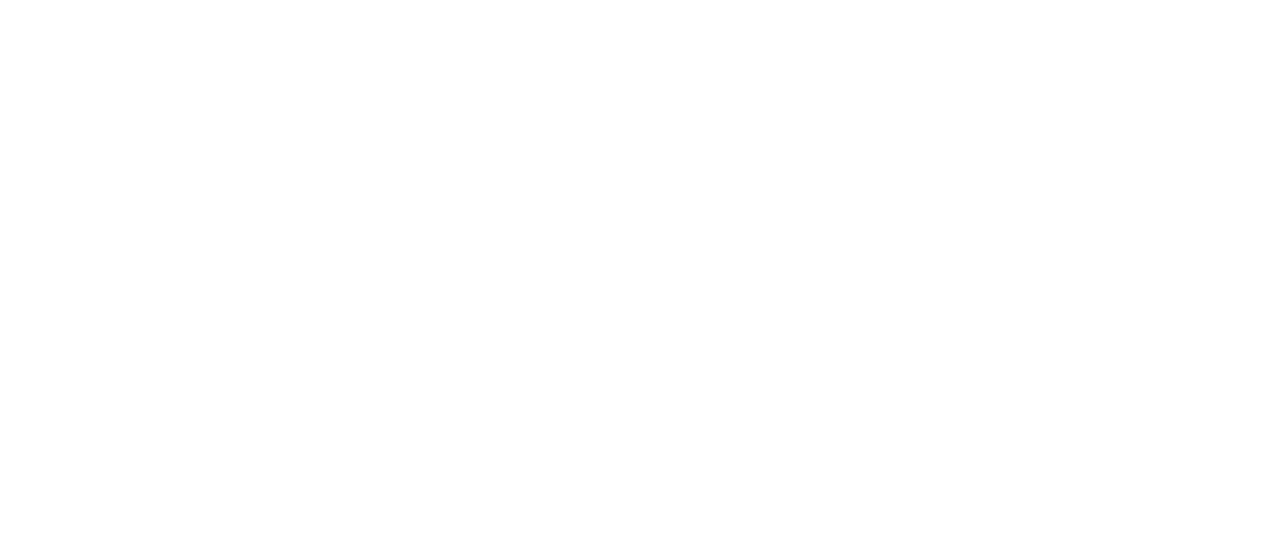 scroll, scrollTop: 0, scrollLeft: 0, axis: both 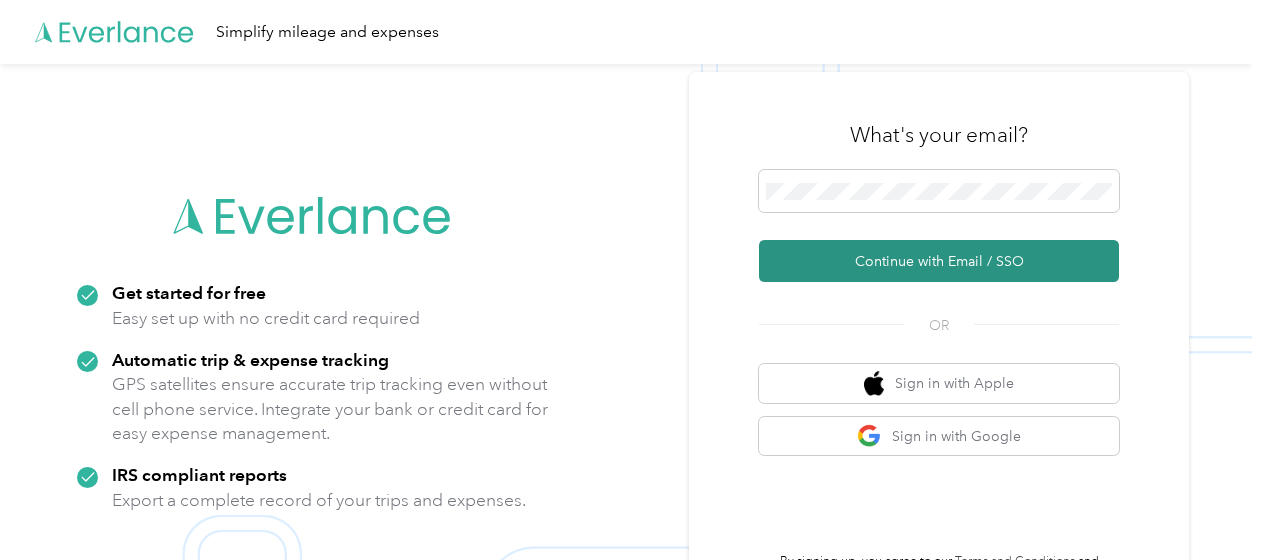 click on "Continue with Email / SSO" at bounding box center (939, 261) 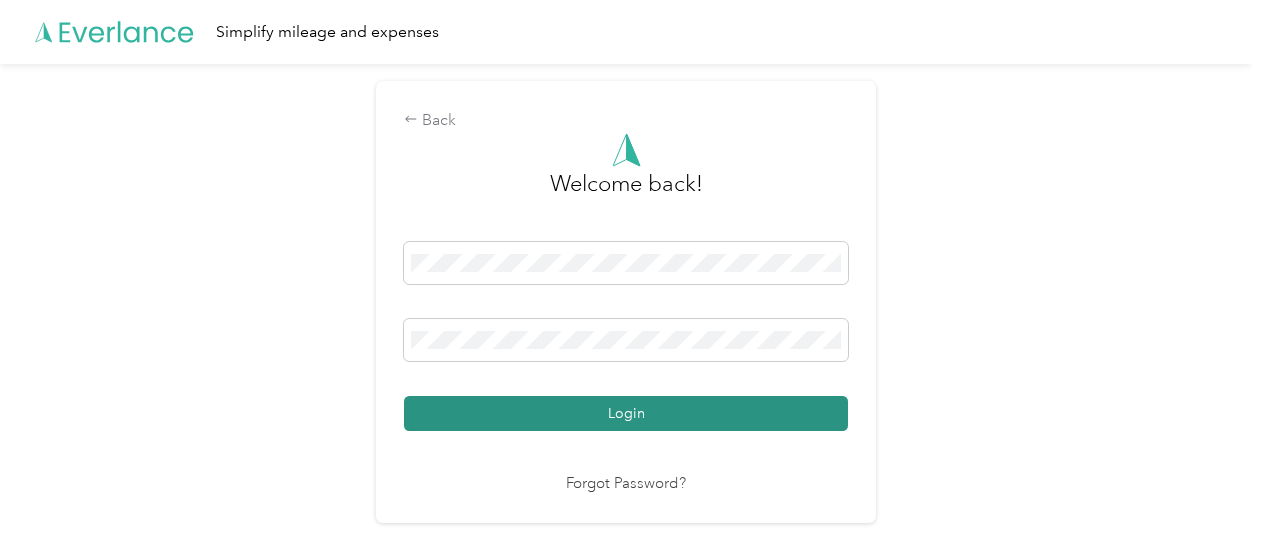 click on "Login" at bounding box center [626, 413] 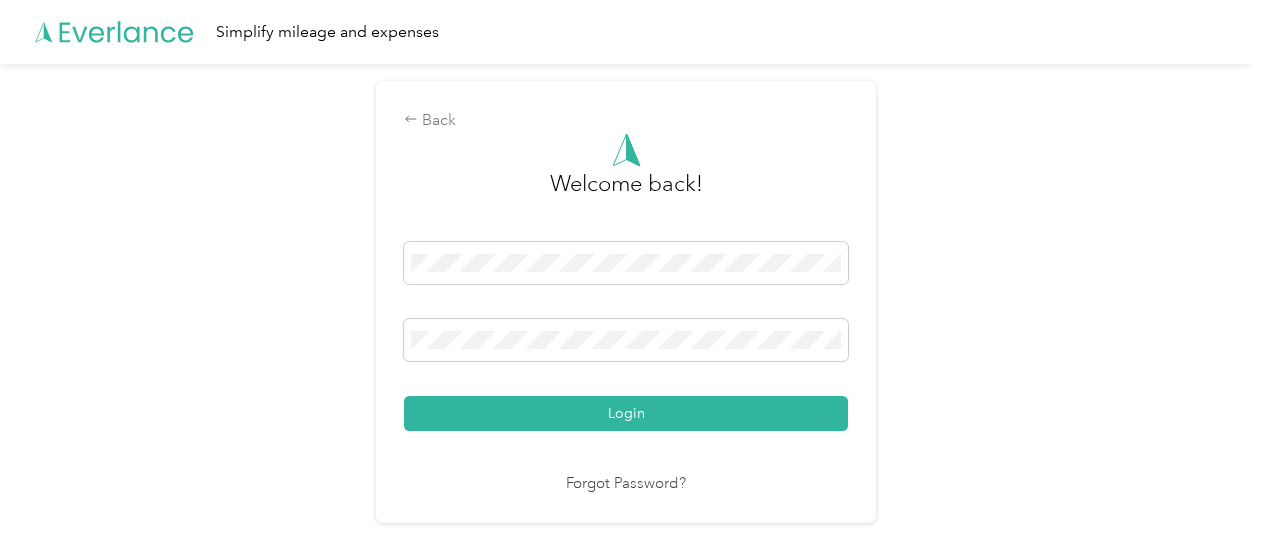 click on "Login" at bounding box center [626, 413] 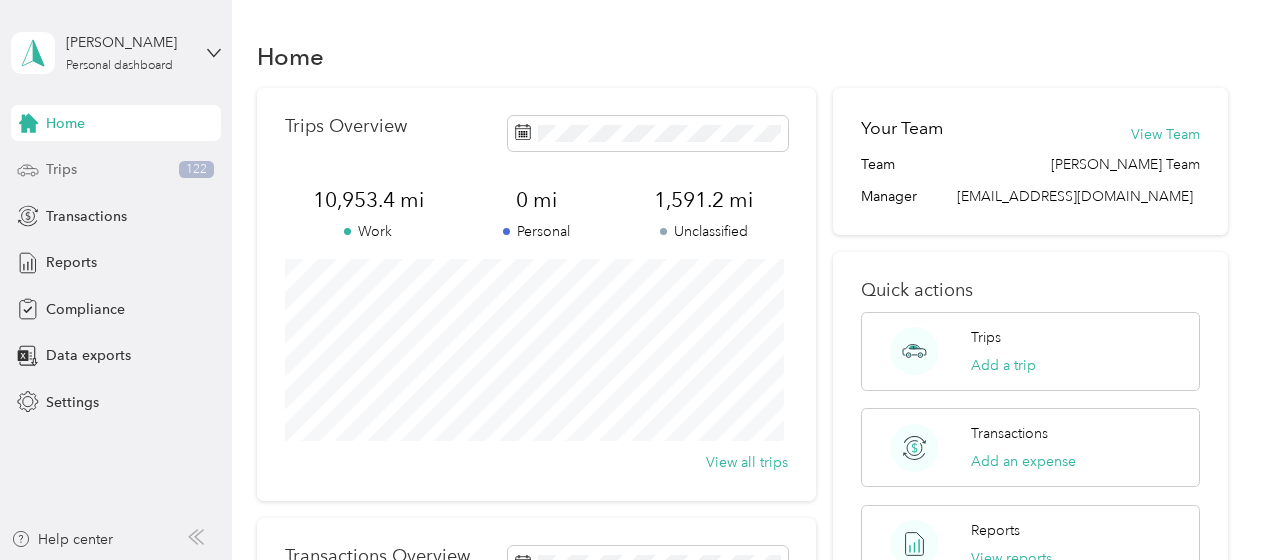 click on "Trips" at bounding box center [61, 169] 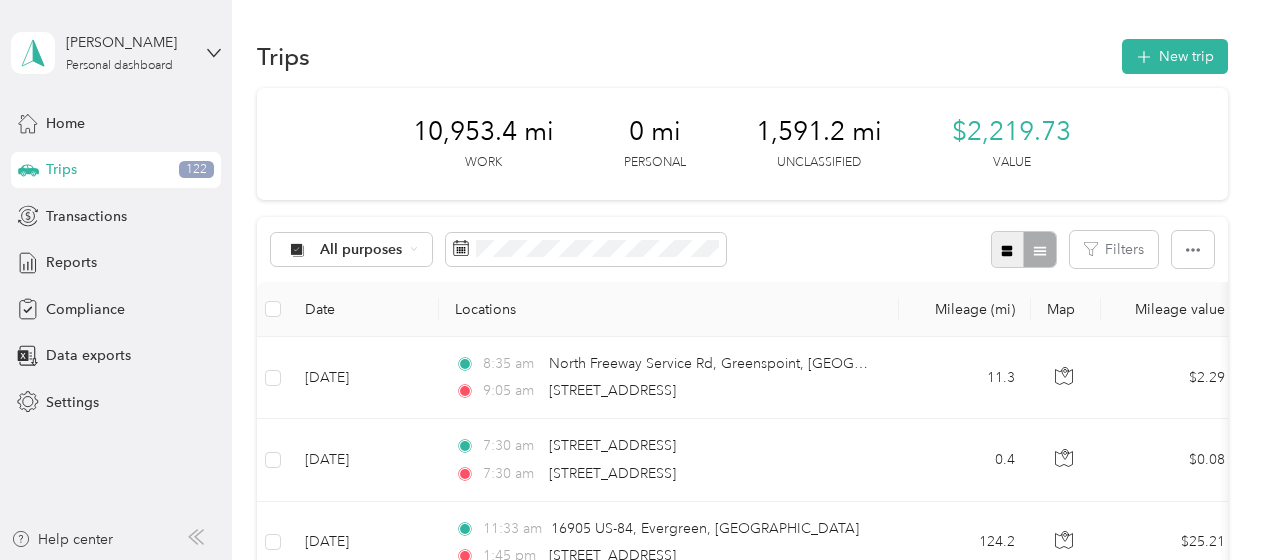 click 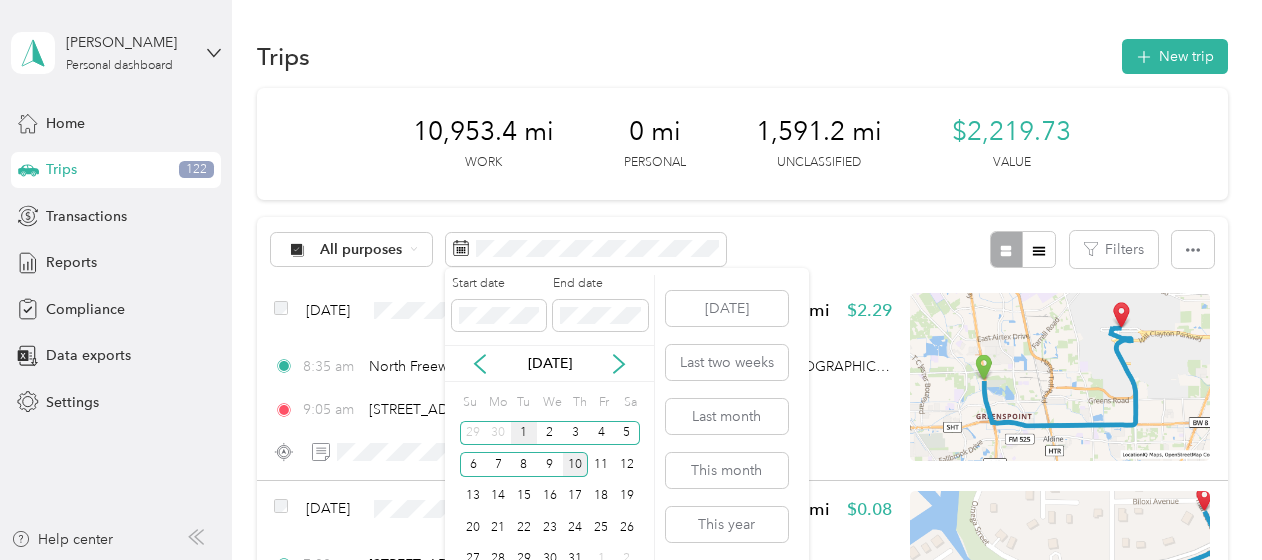 click on "1" at bounding box center [524, 433] 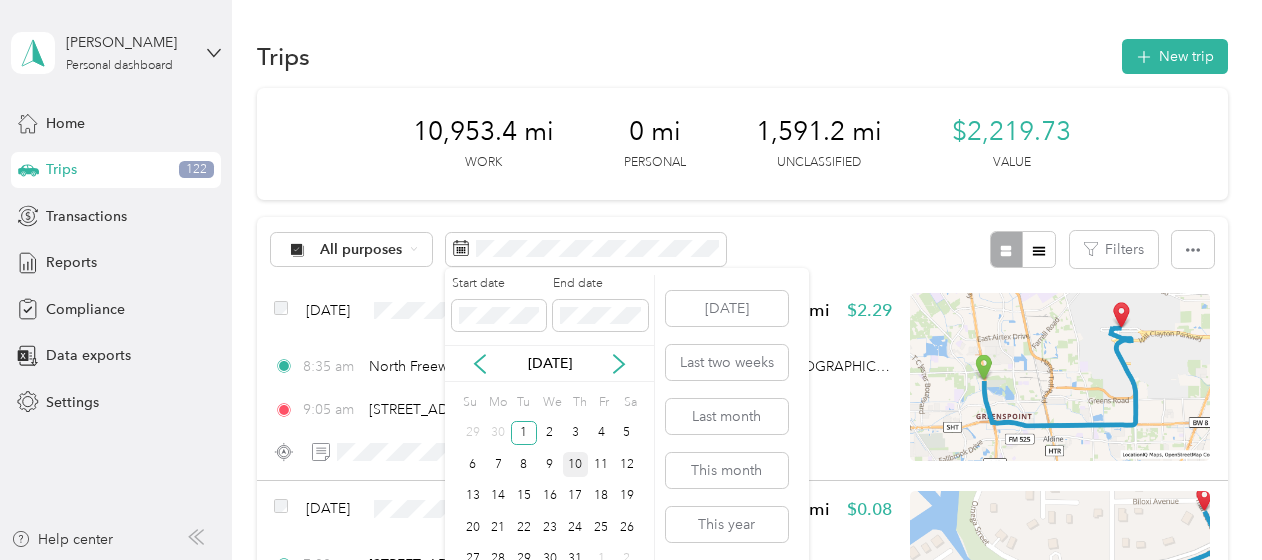 click on "10" at bounding box center [576, 464] 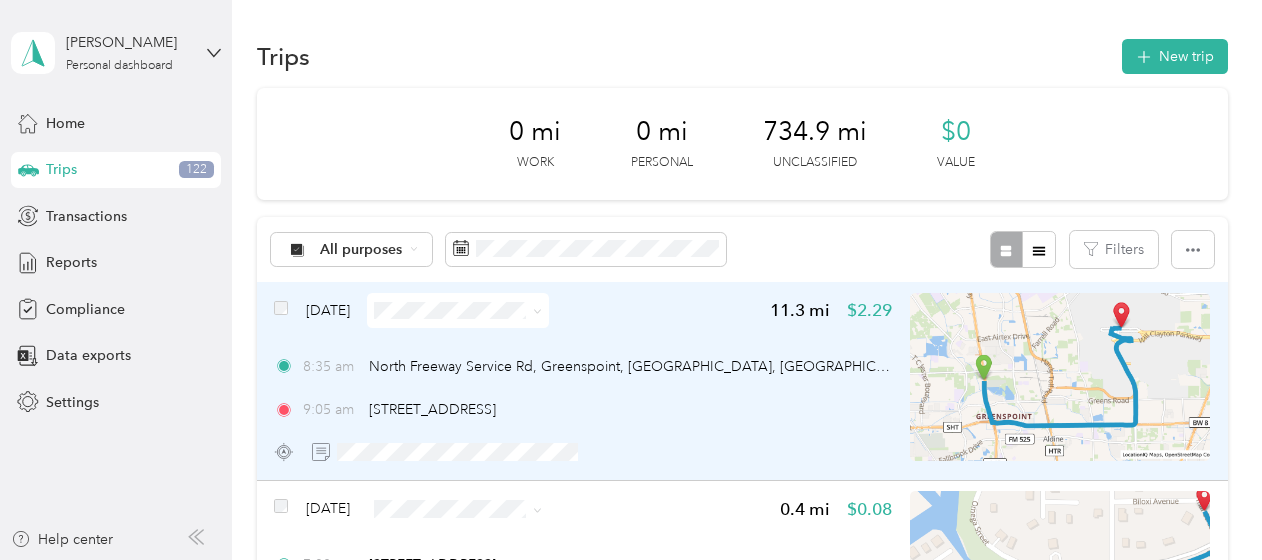 click on "[DATE]" at bounding box center [328, 310] 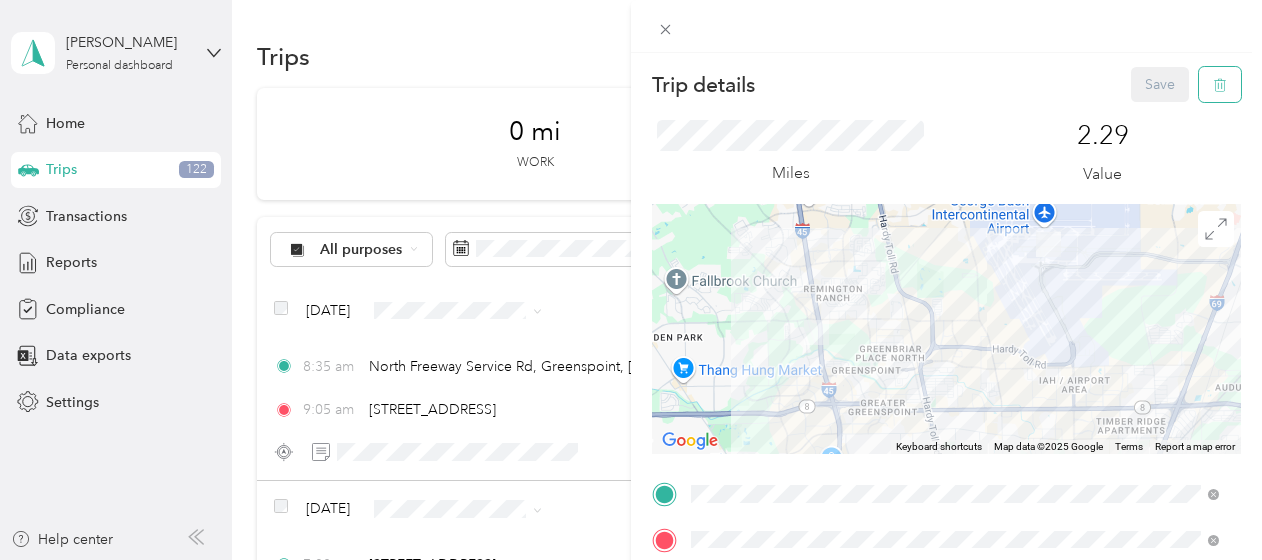 click 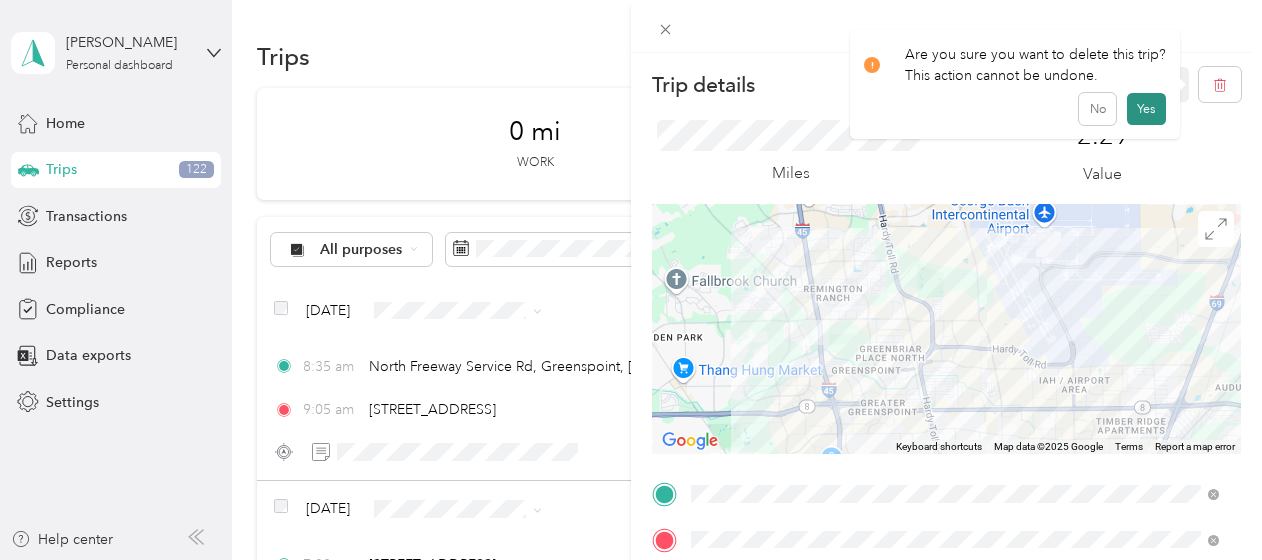 click on "Yes" at bounding box center [1146, 109] 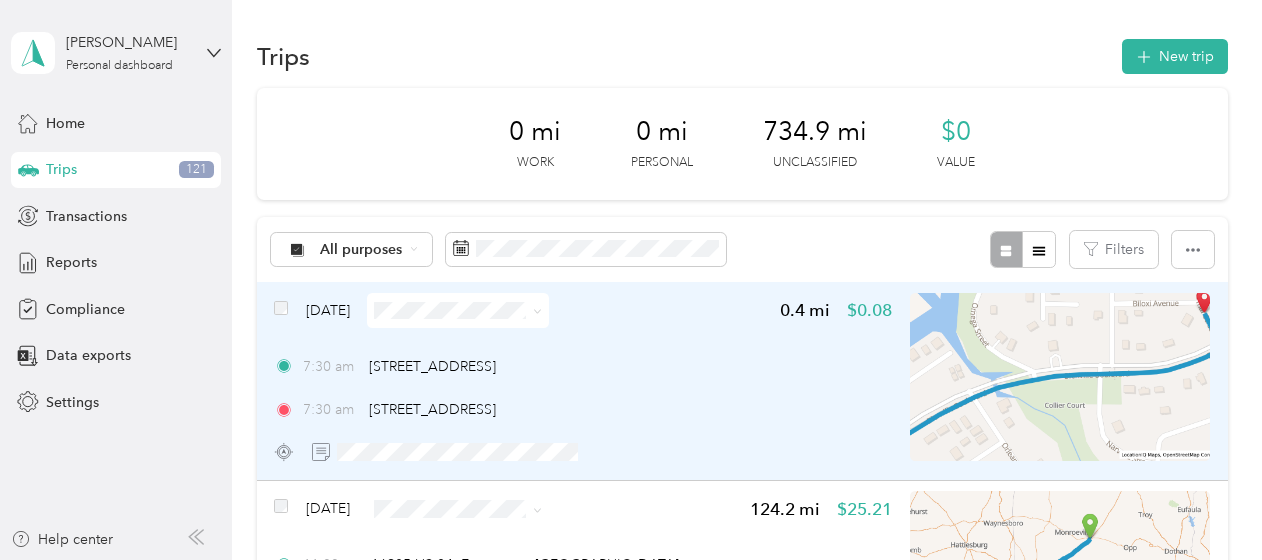 click on "[DATE]" at bounding box center (328, 310) 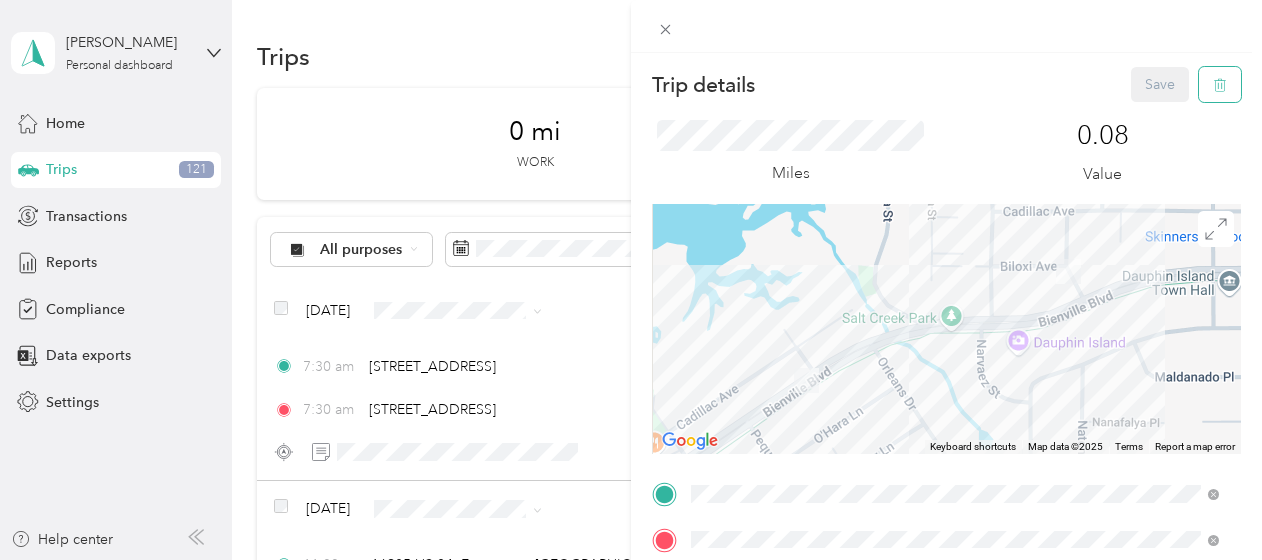 click 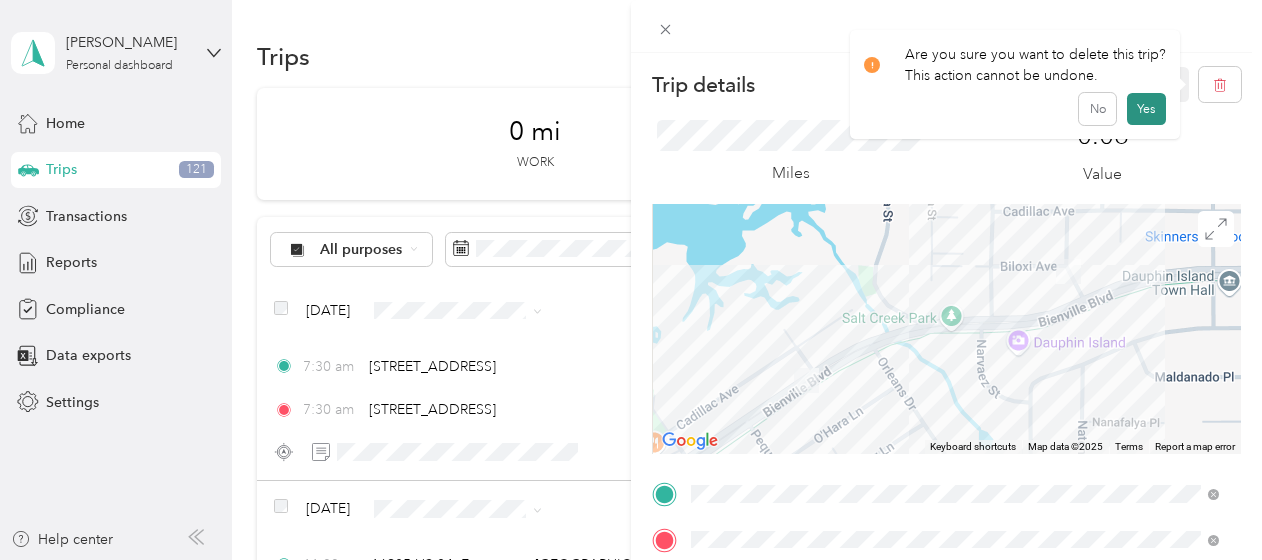 click on "Yes" at bounding box center (1146, 109) 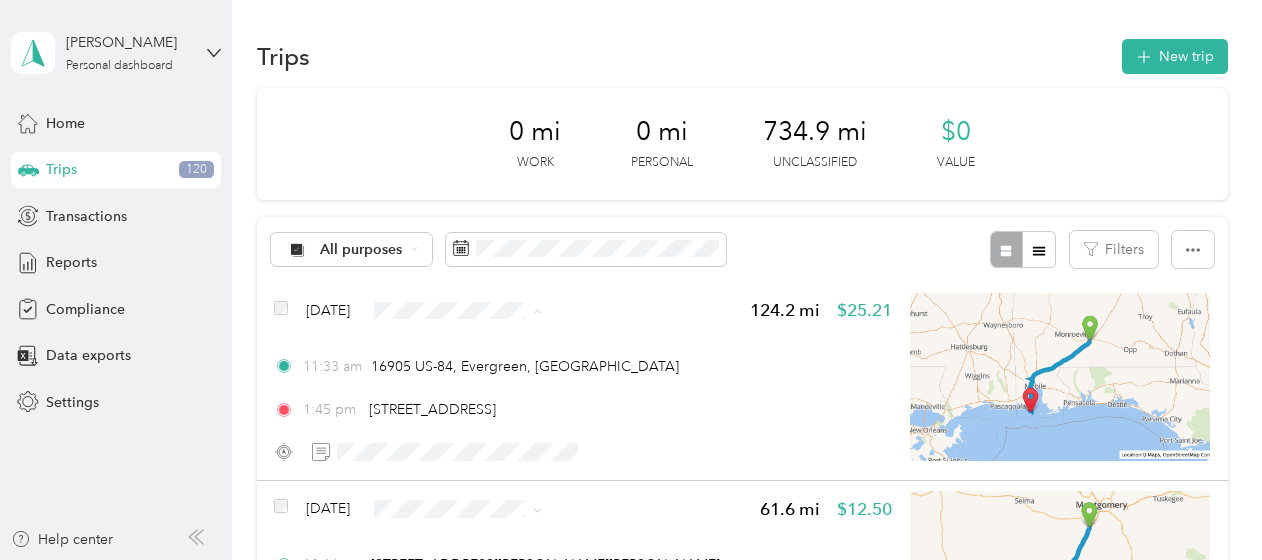 click on "Sales Call" at bounding box center [500, 346] 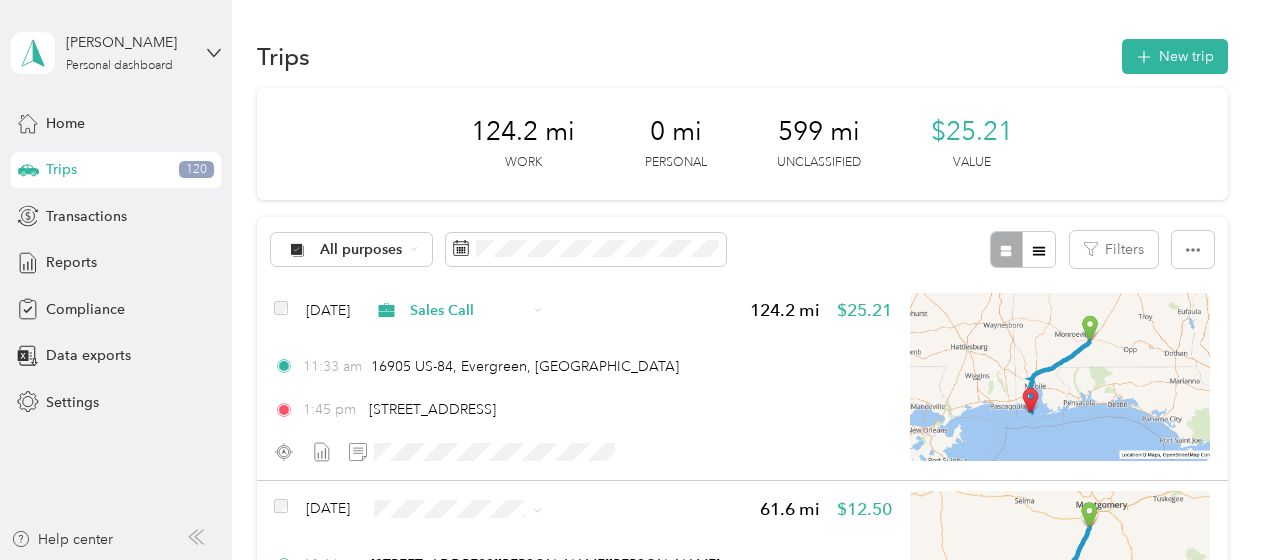 click on "Sales Call" at bounding box center [500, 436] 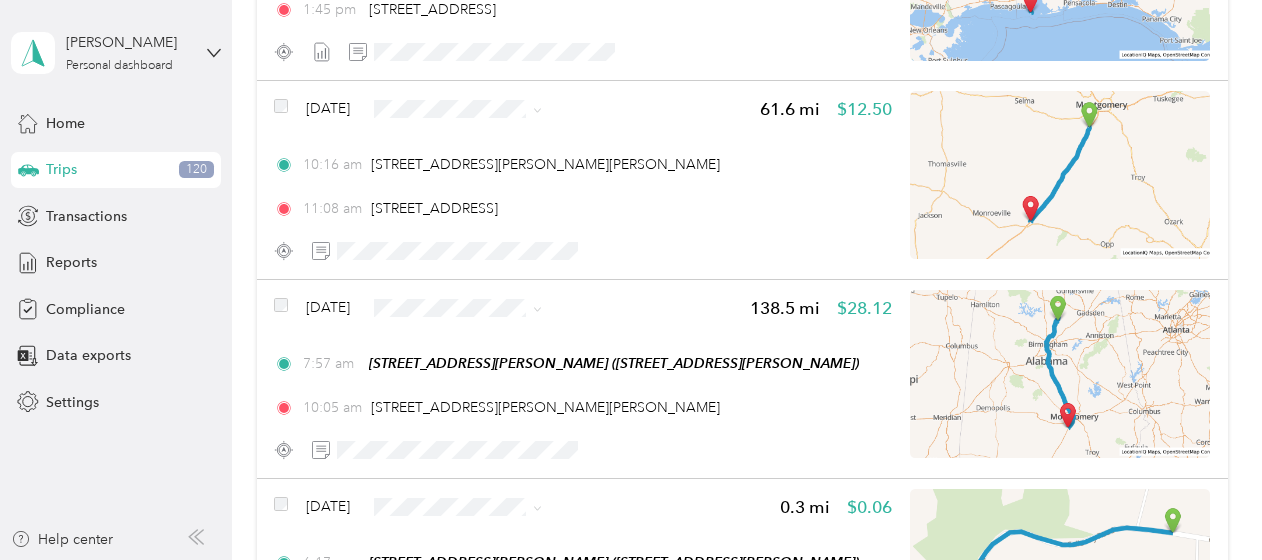 scroll, scrollTop: 408, scrollLeft: 0, axis: vertical 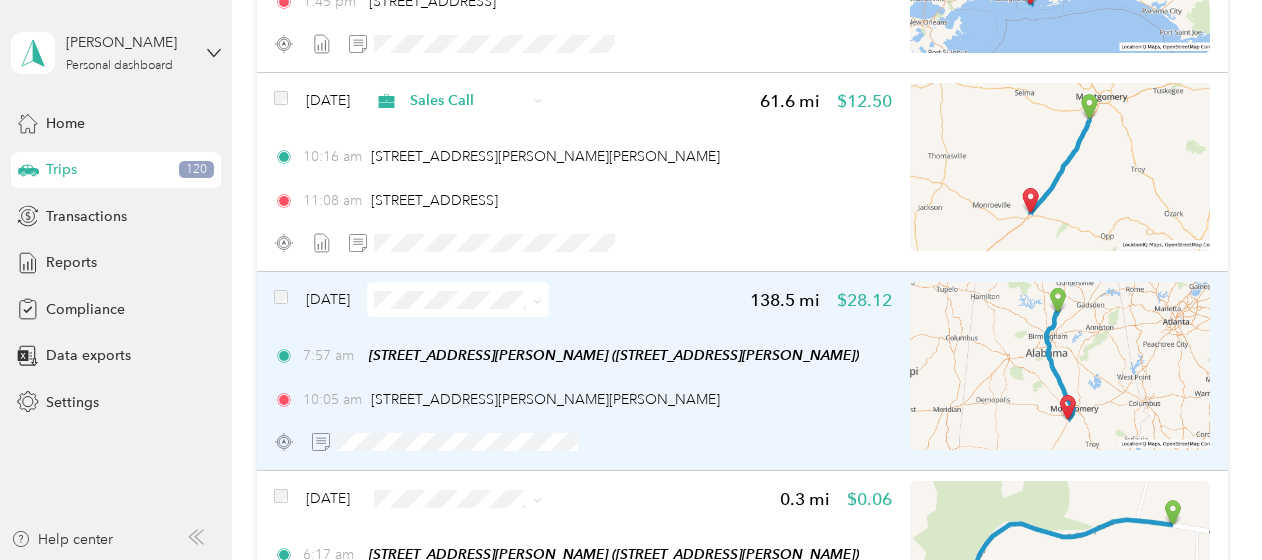 click at bounding box center (458, 299) 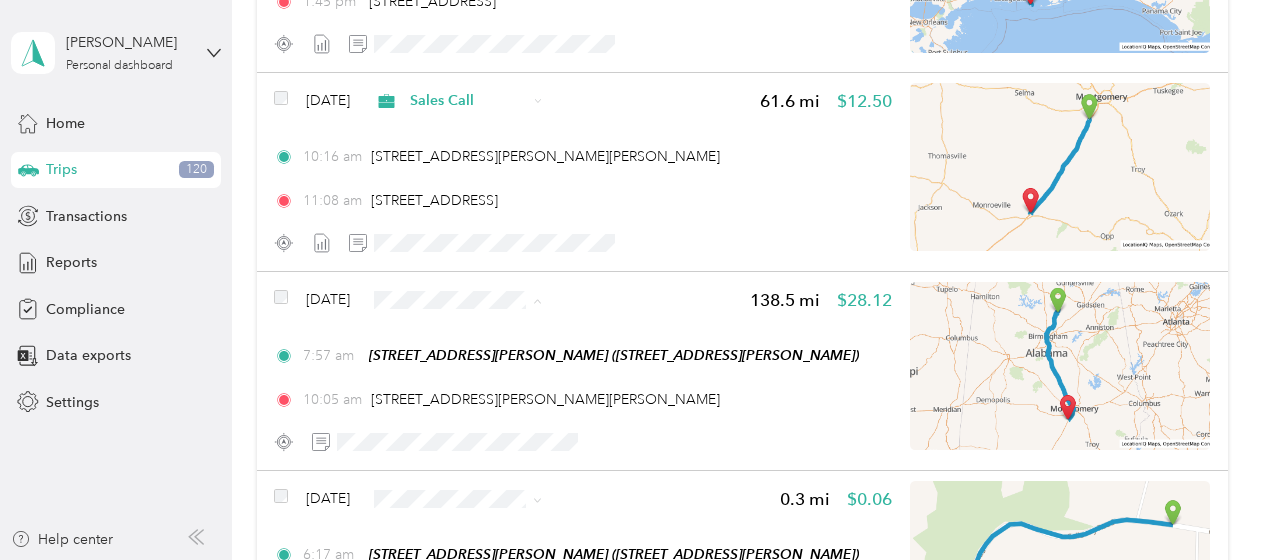 click on "Sales Call" at bounding box center (500, 336) 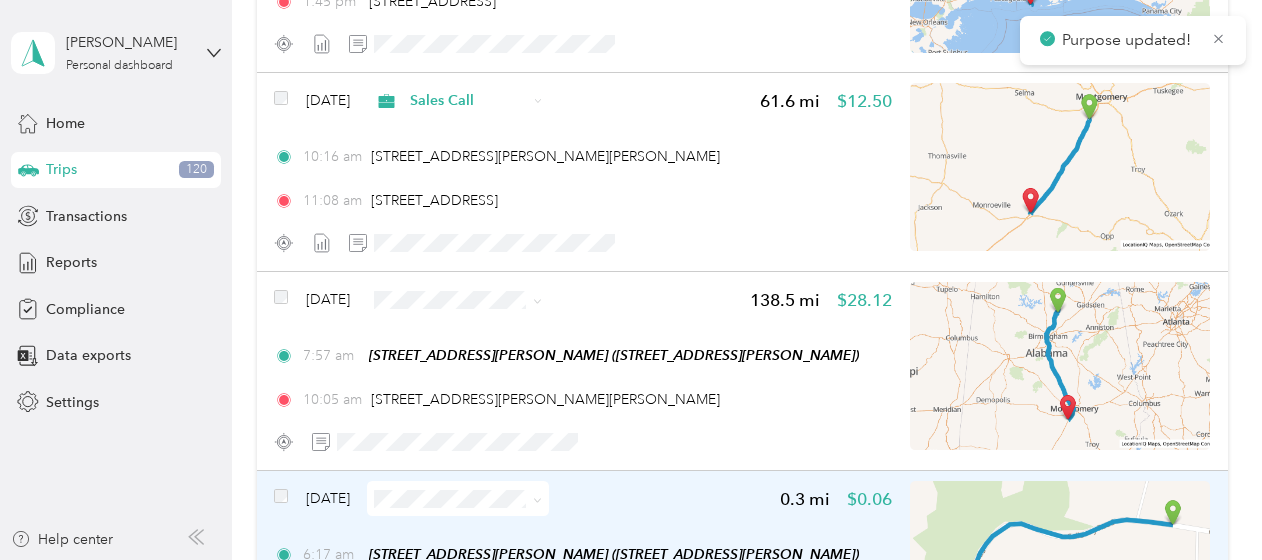 click on "[DATE]" at bounding box center [328, 498] 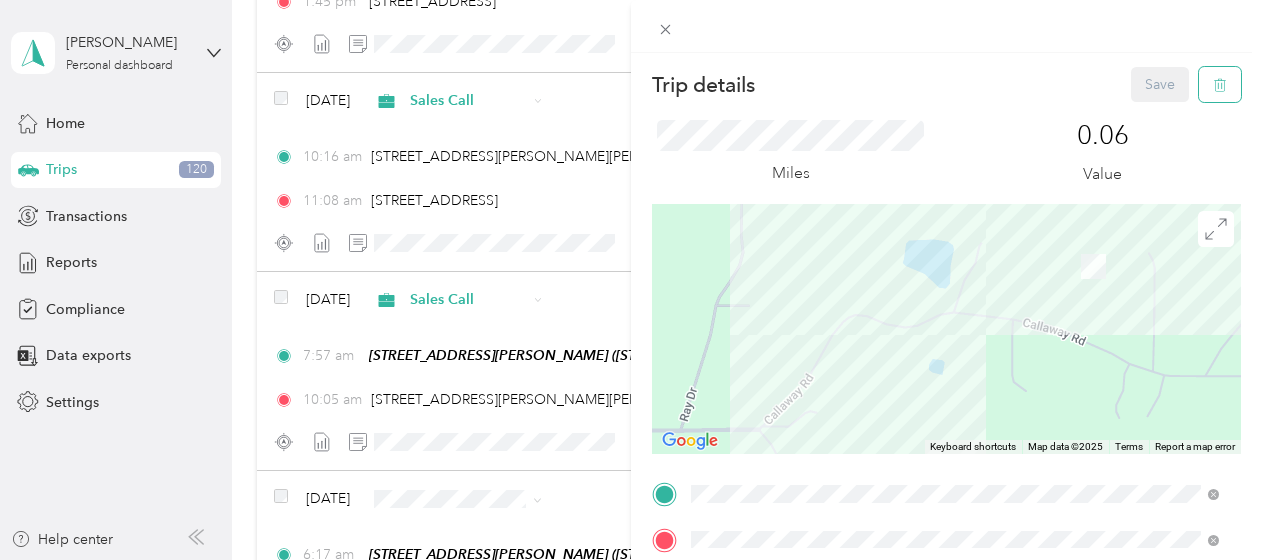 click 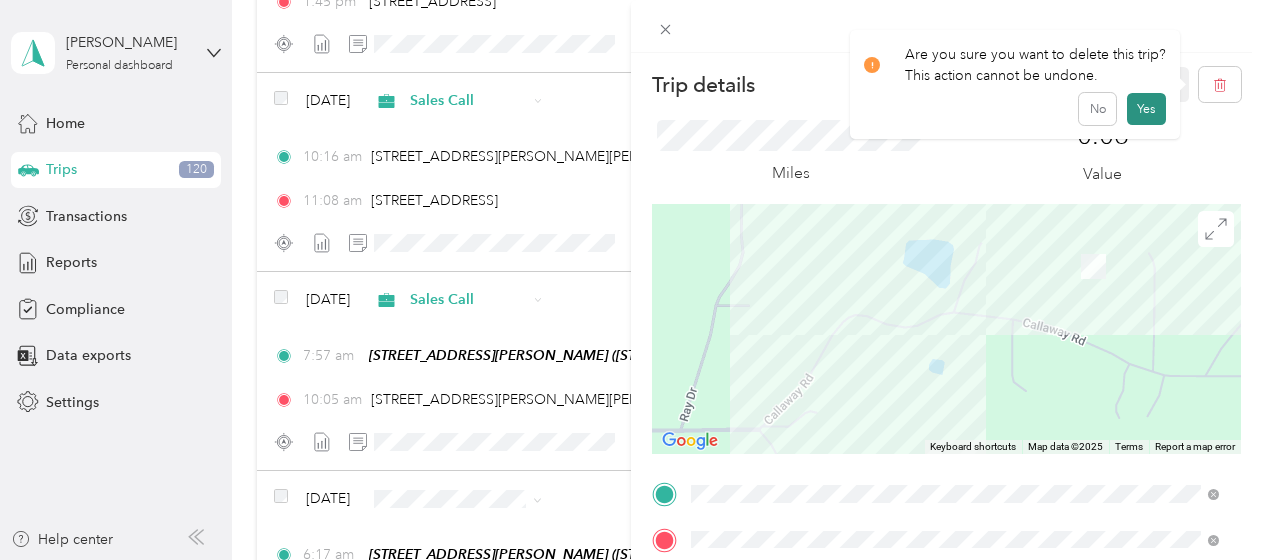 click on "Yes" at bounding box center [1146, 109] 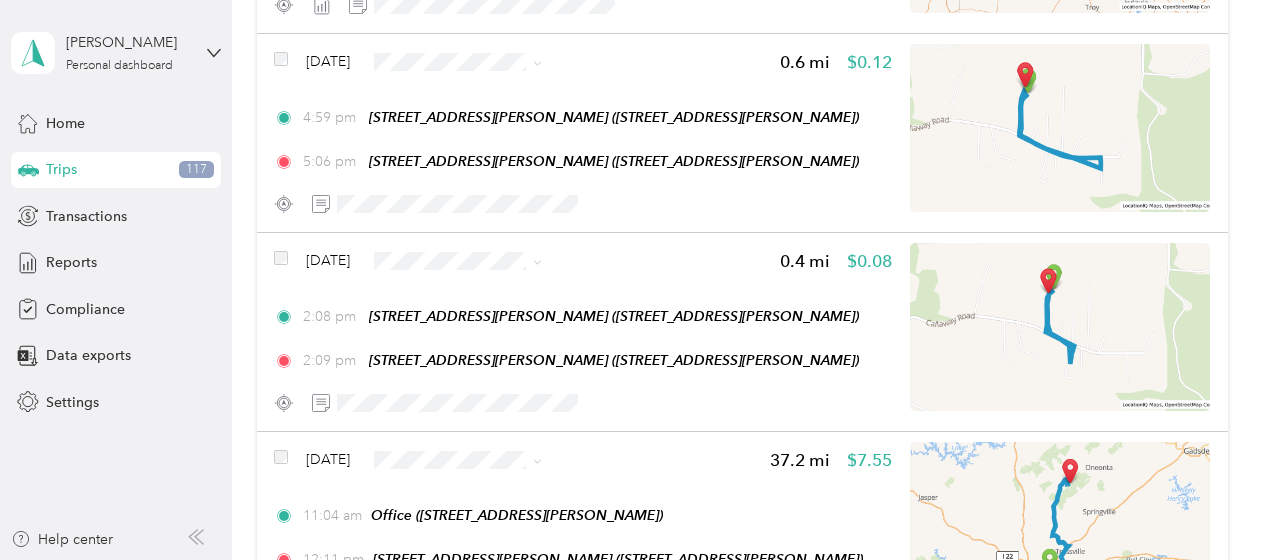 scroll, scrollTop: 823, scrollLeft: 0, axis: vertical 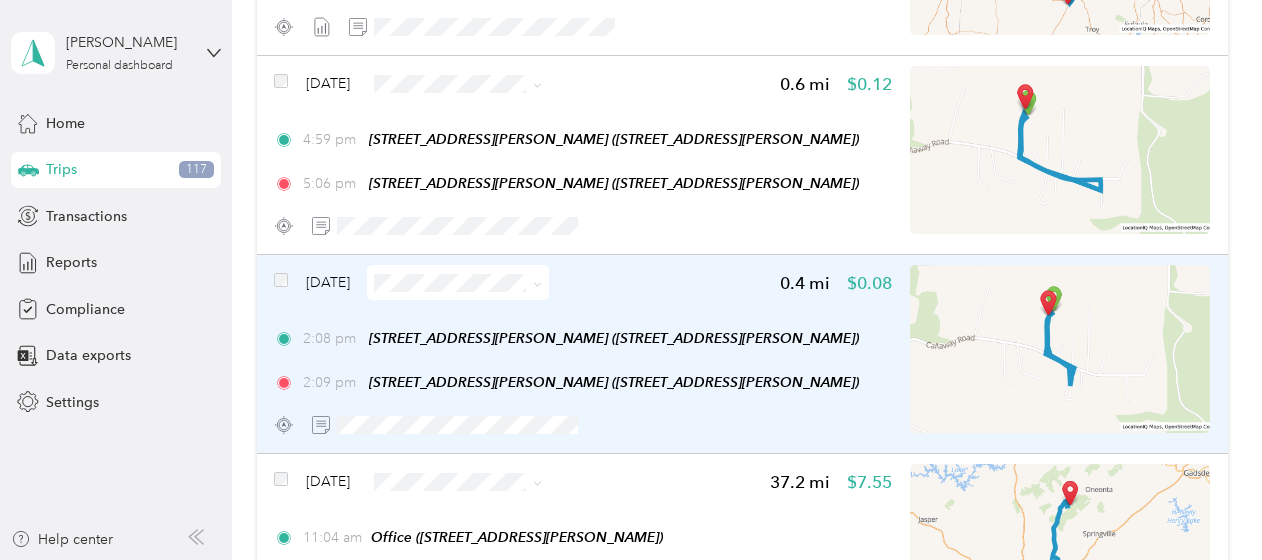 click on "[DATE]" at bounding box center [328, 282] 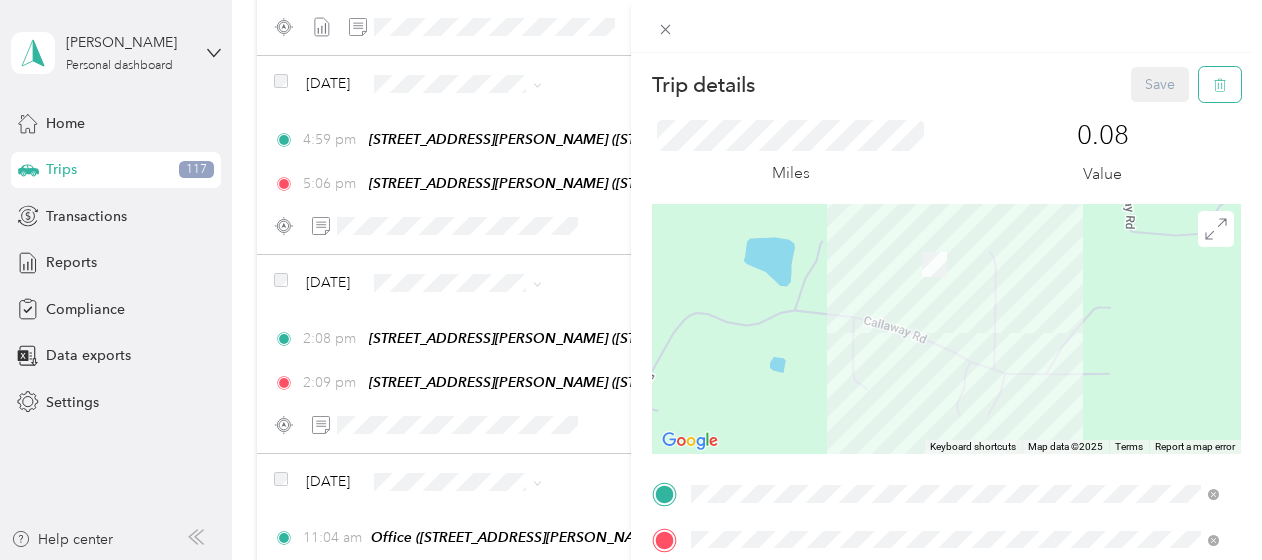 click 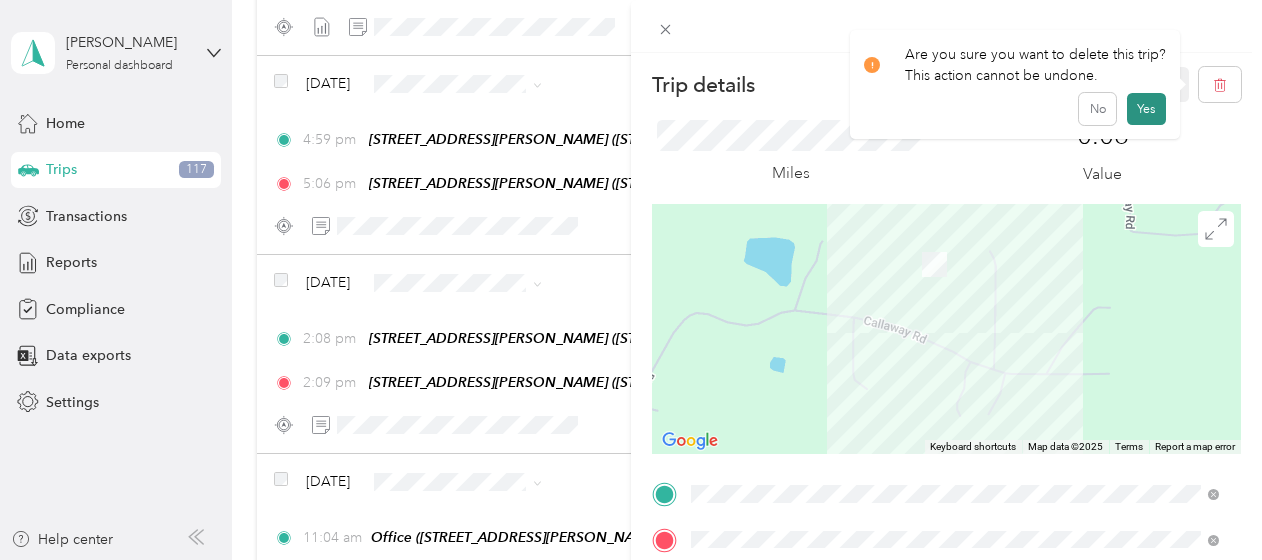 click on "Yes" at bounding box center [1146, 109] 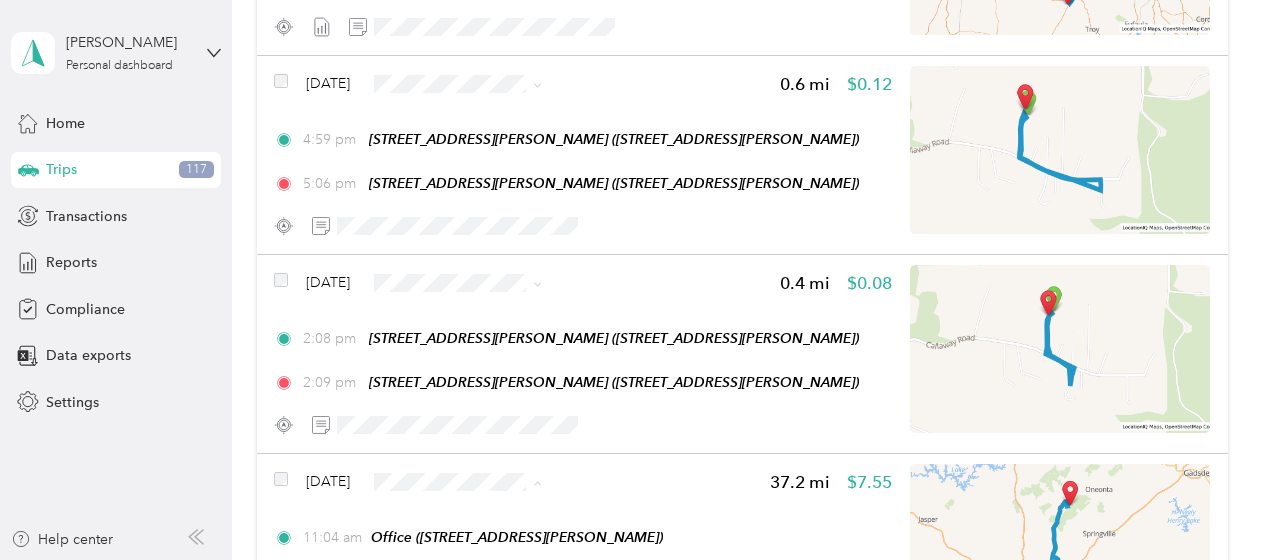 click on "Sales Call" at bounding box center (500, 408) 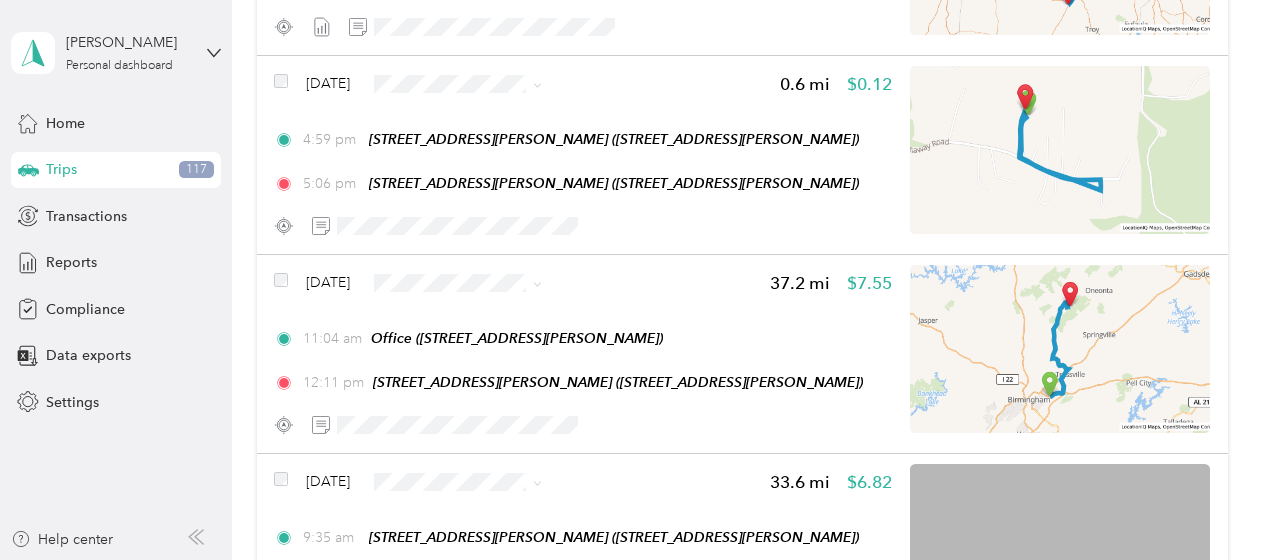 click on "Sales Call" at bounding box center (500, 401) 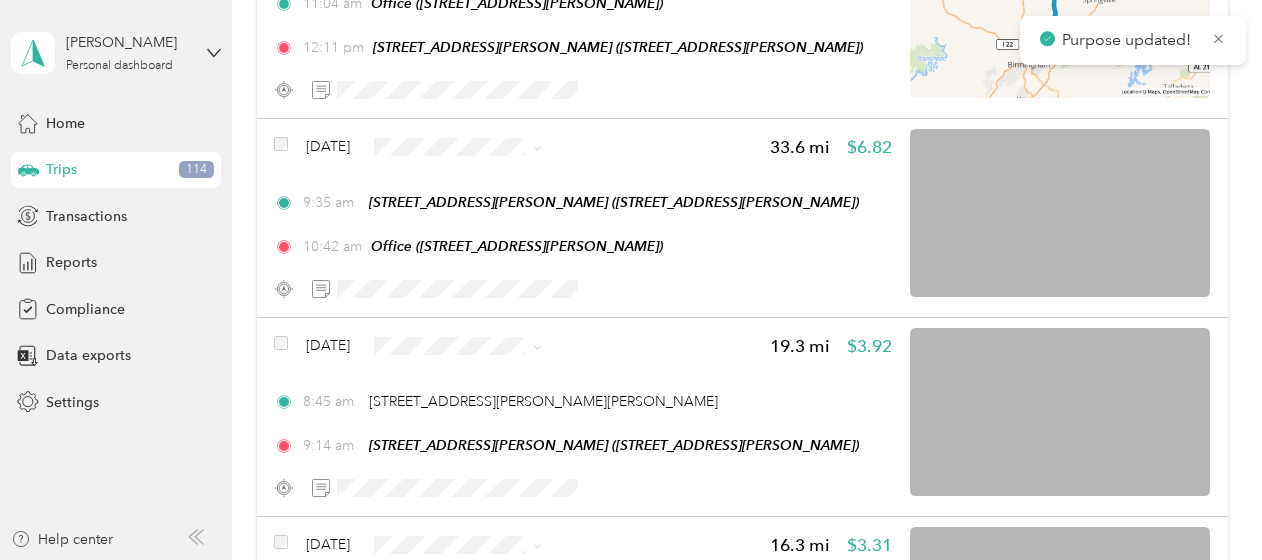 scroll, scrollTop: 1165, scrollLeft: 0, axis: vertical 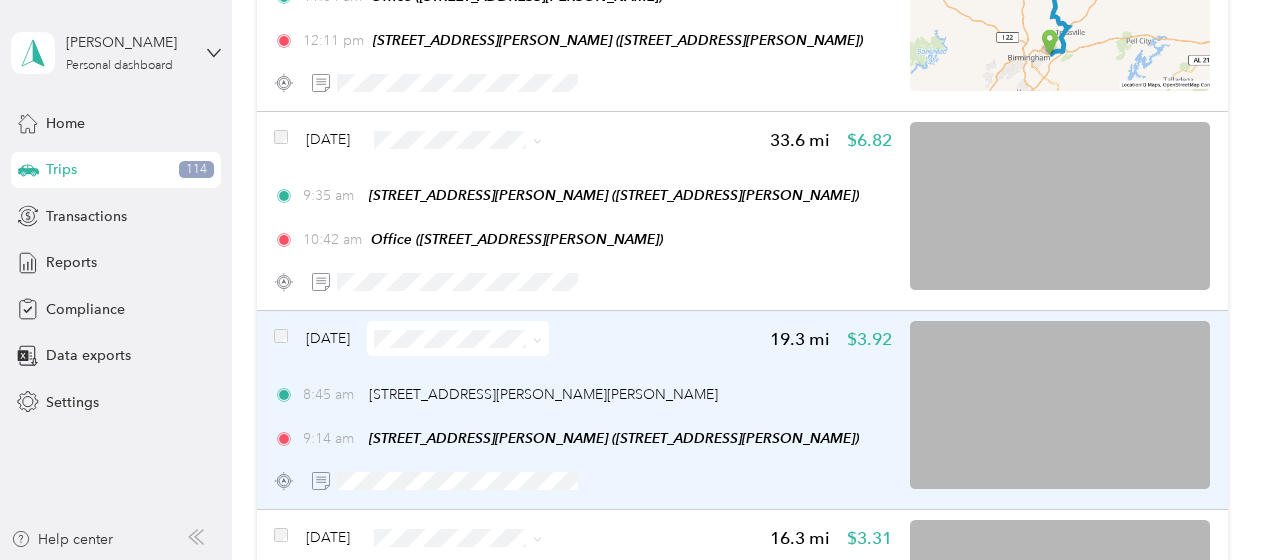 click on "[DATE]" at bounding box center (328, 338) 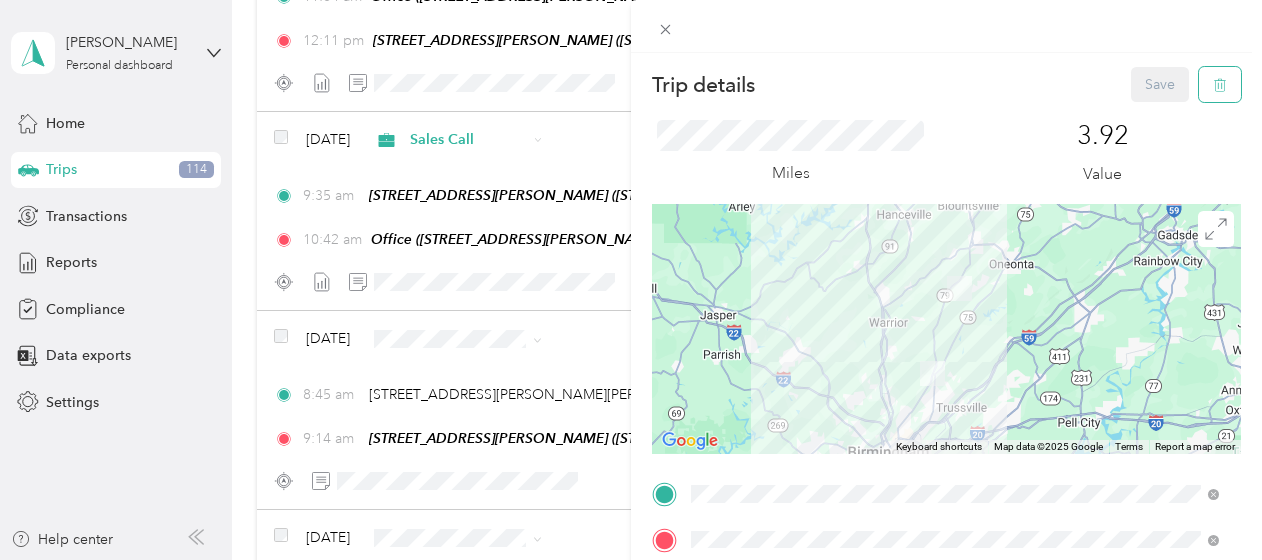 click 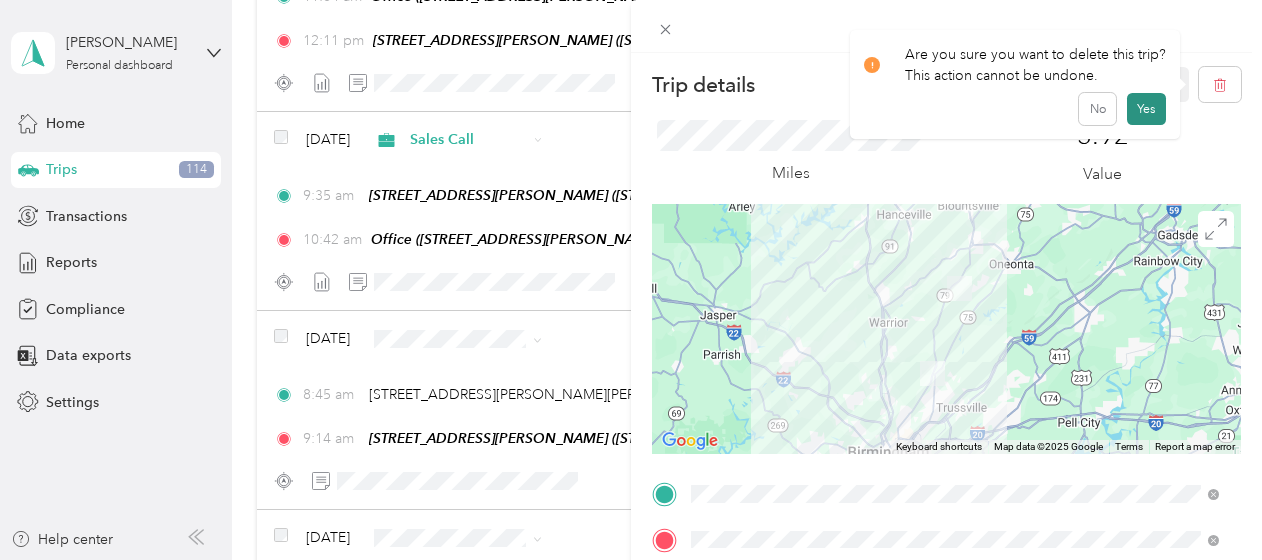 click on "Yes" at bounding box center [1146, 109] 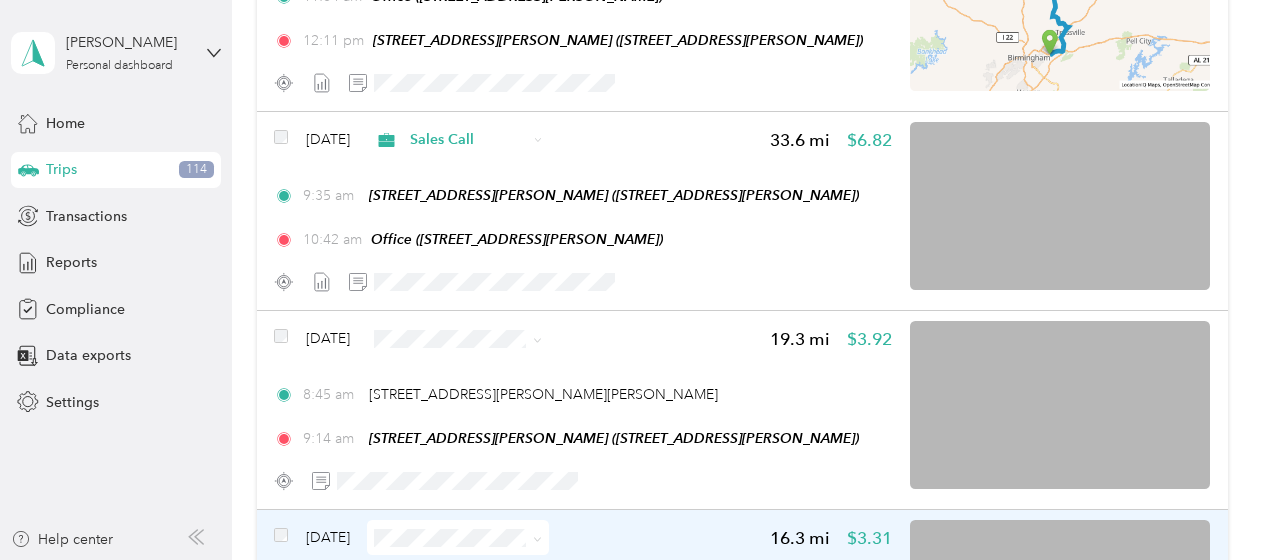 click on "[DATE]" at bounding box center (328, 537) 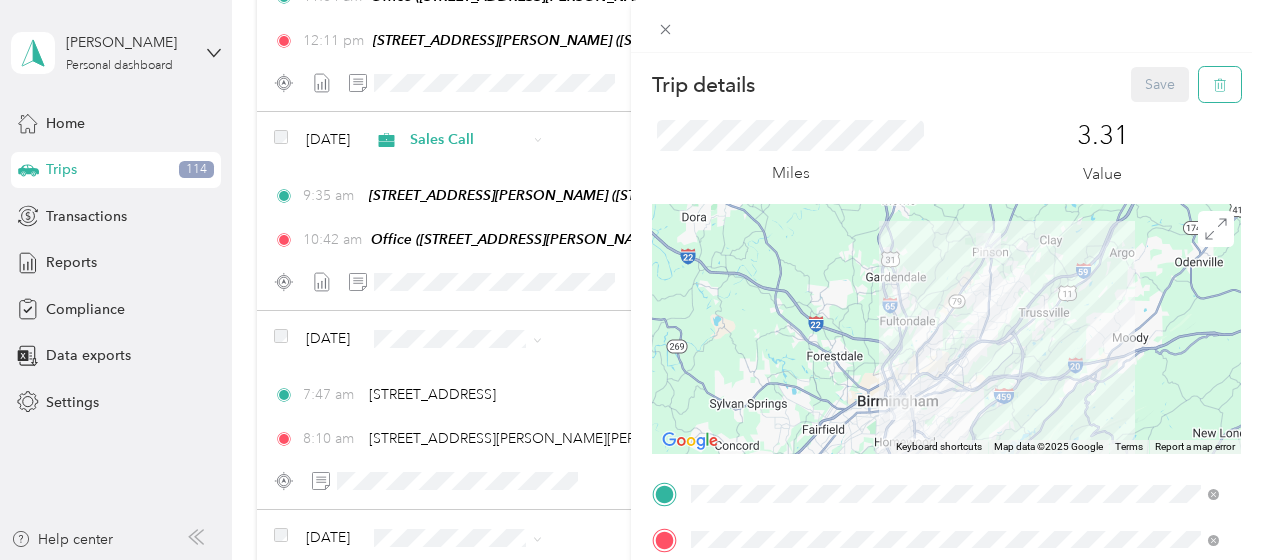 click 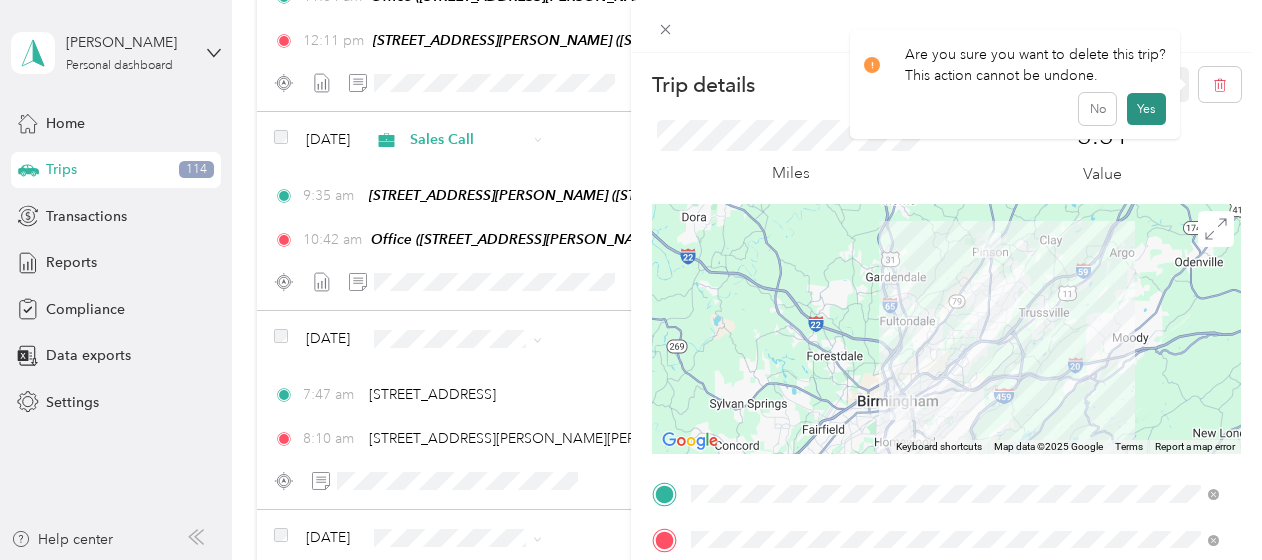 click on "Yes" at bounding box center (1146, 109) 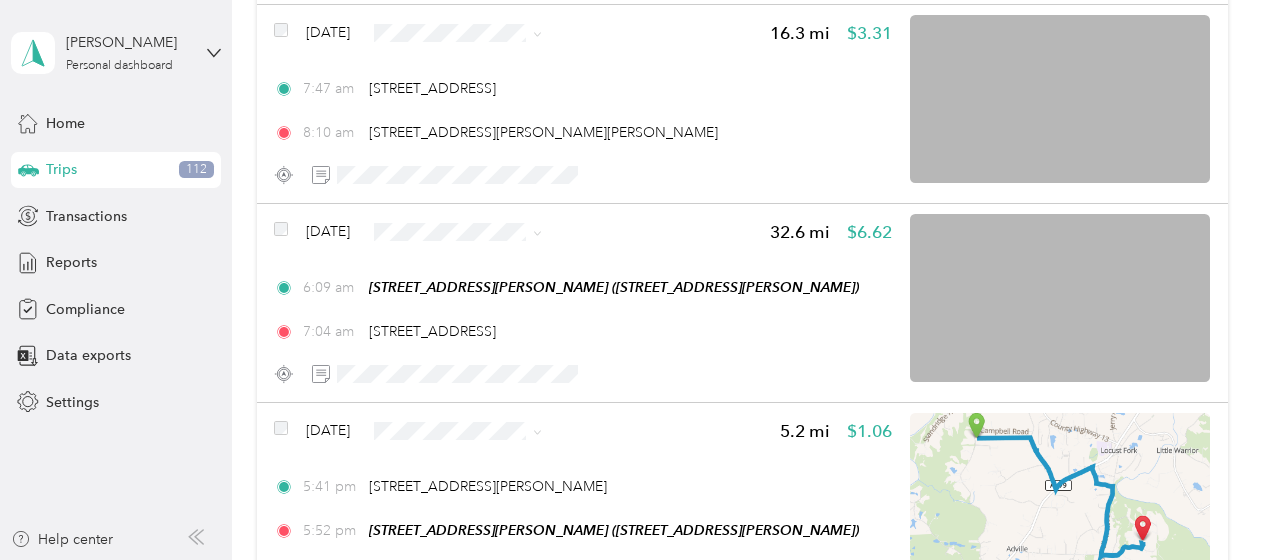 scroll, scrollTop: 1500, scrollLeft: 0, axis: vertical 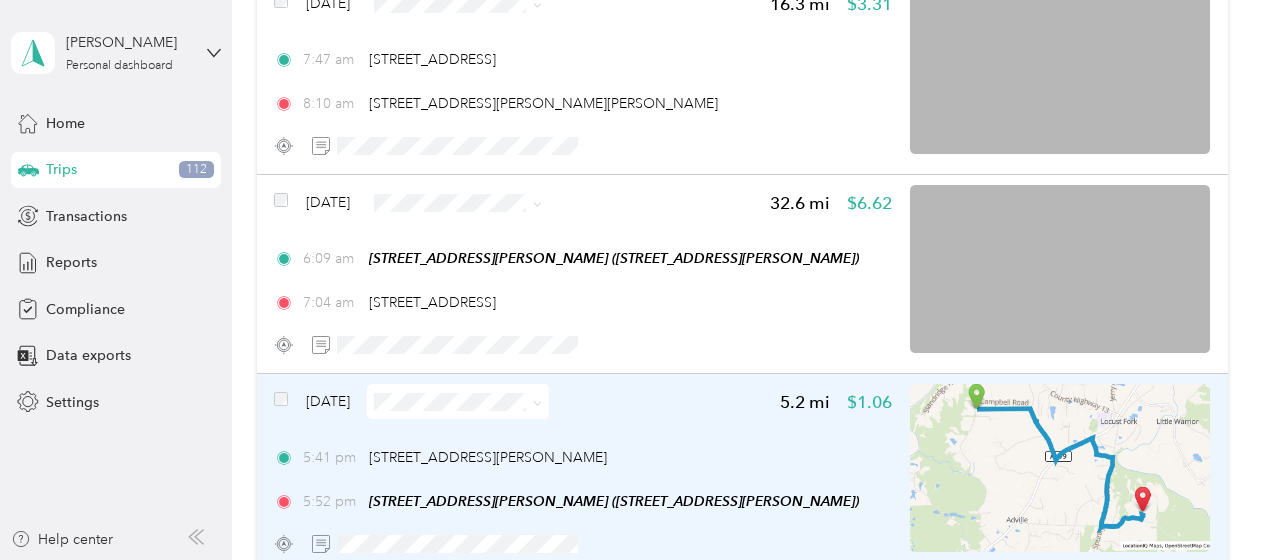 click on "[DATE]" at bounding box center (328, 401) 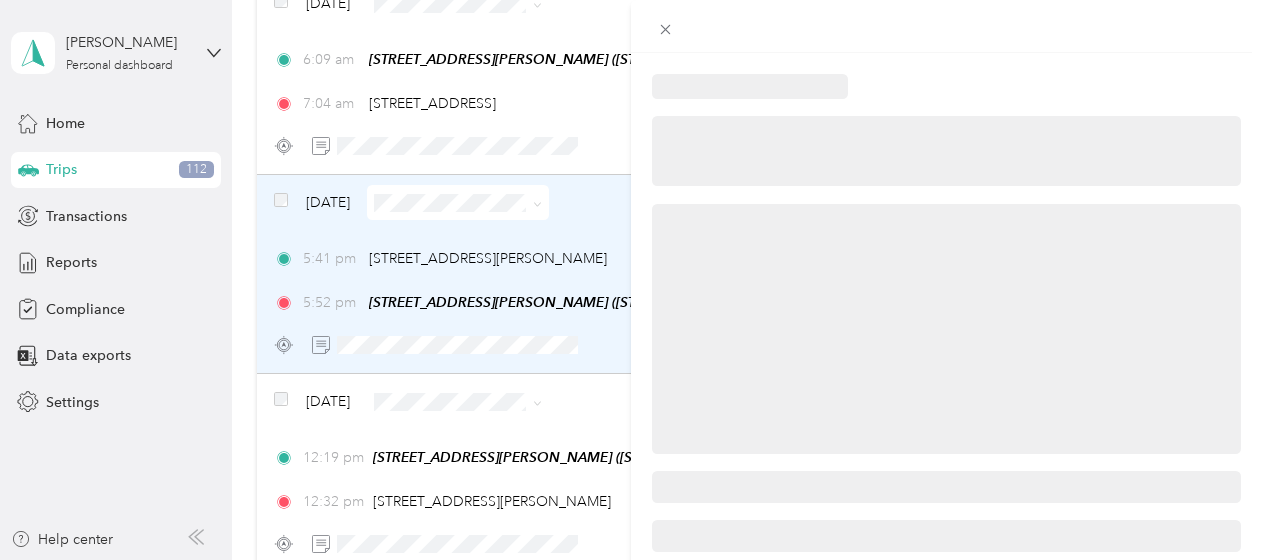 scroll, scrollTop: 1302, scrollLeft: 0, axis: vertical 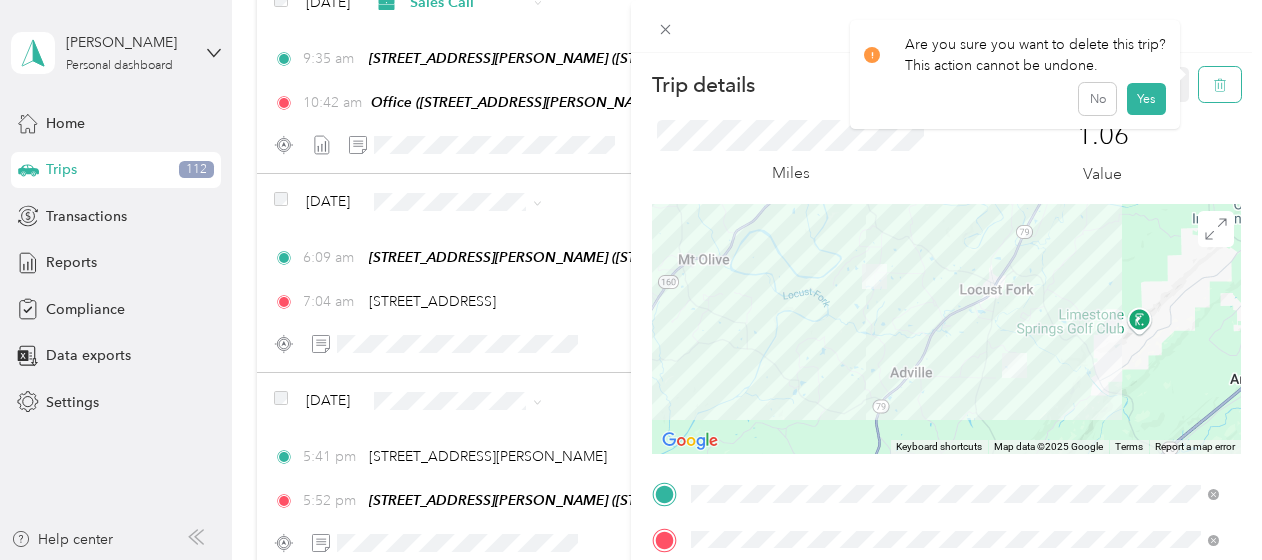 click 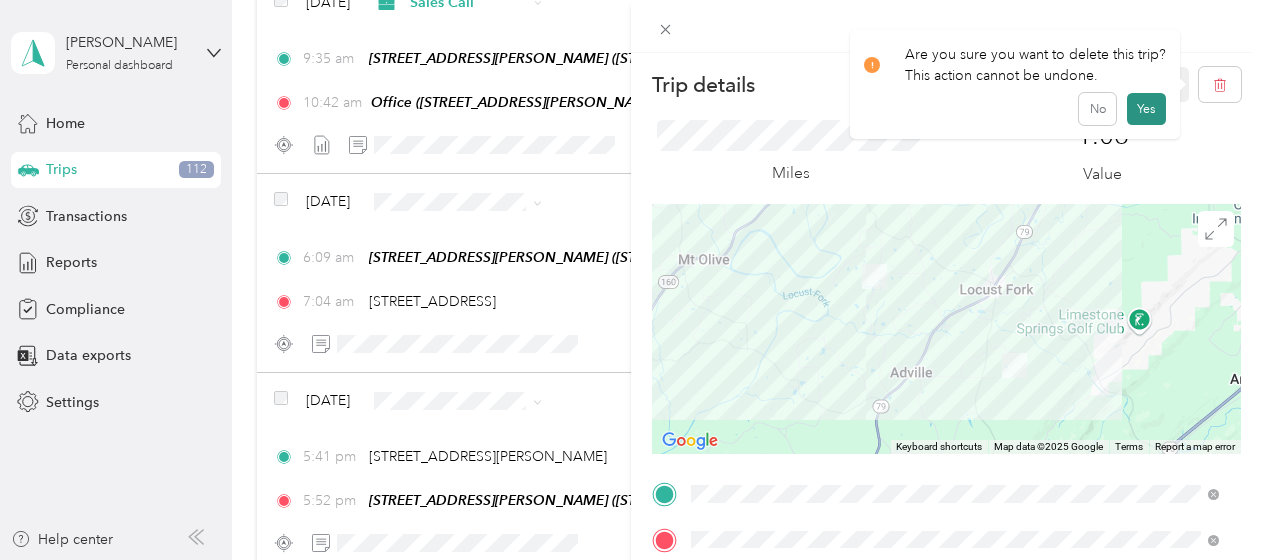 click on "Yes" at bounding box center (1146, 109) 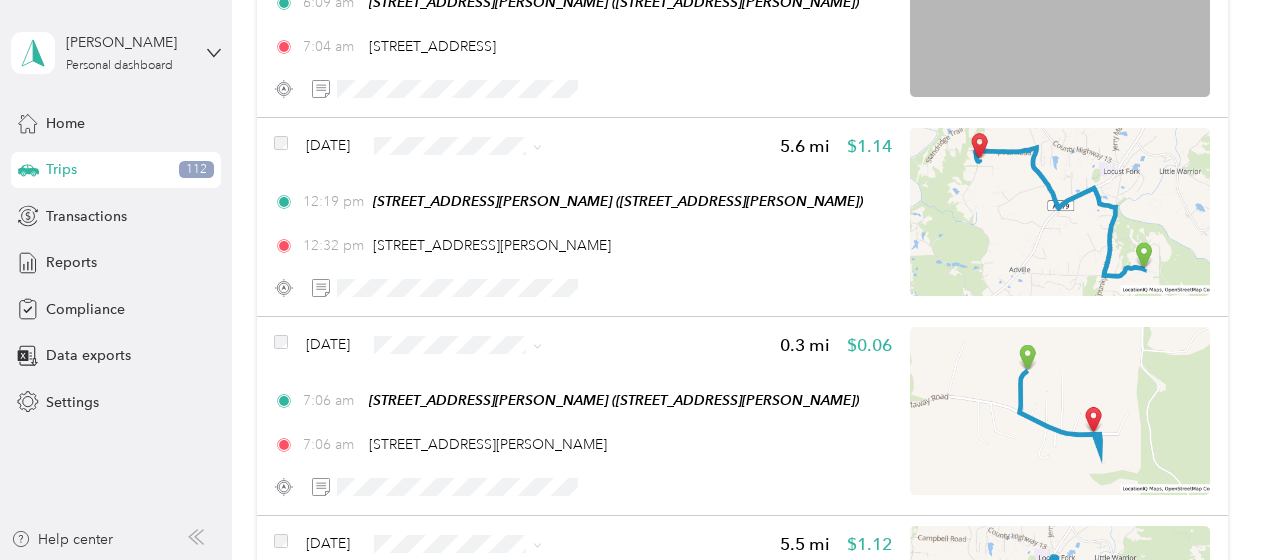 scroll, scrollTop: 1542, scrollLeft: 0, axis: vertical 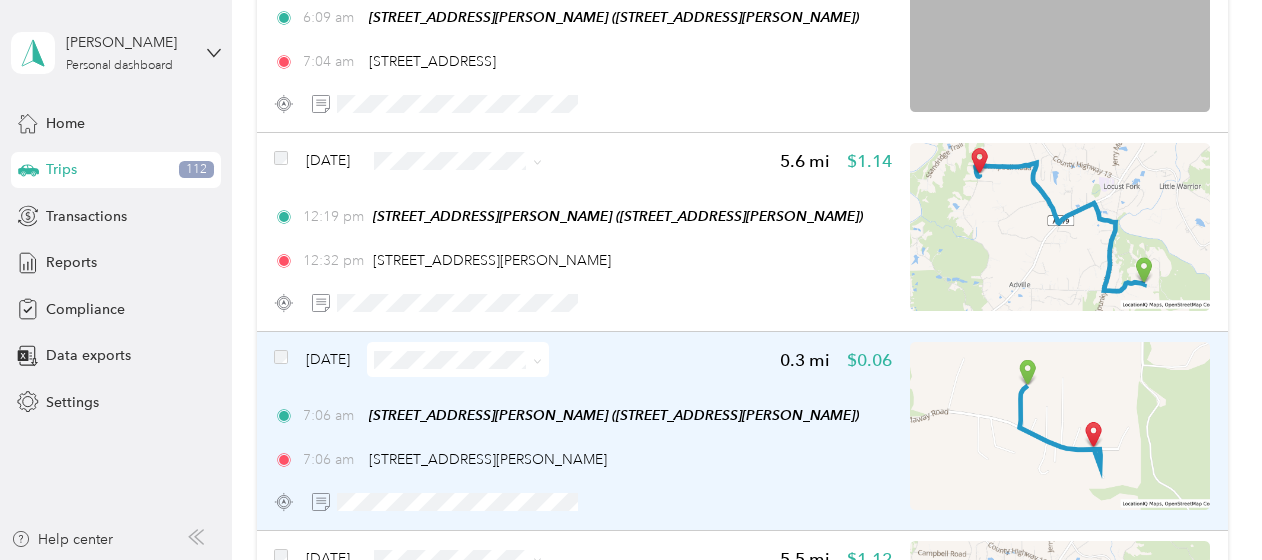 click on "[DATE]" at bounding box center (328, 359) 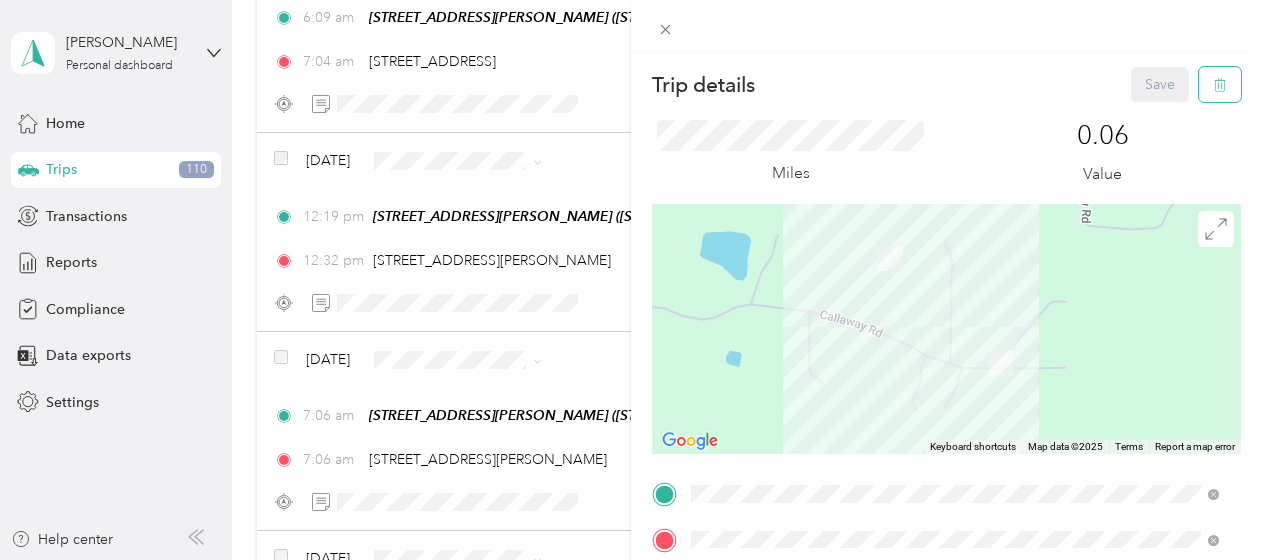 click 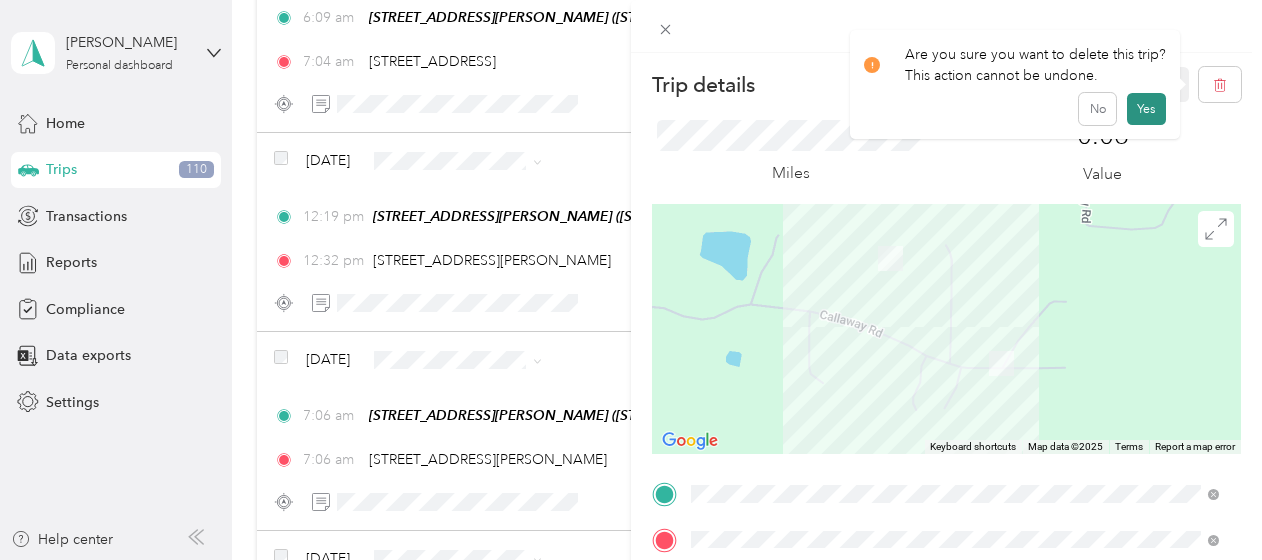 click on "Yes" at bounding box center (1146, 109) 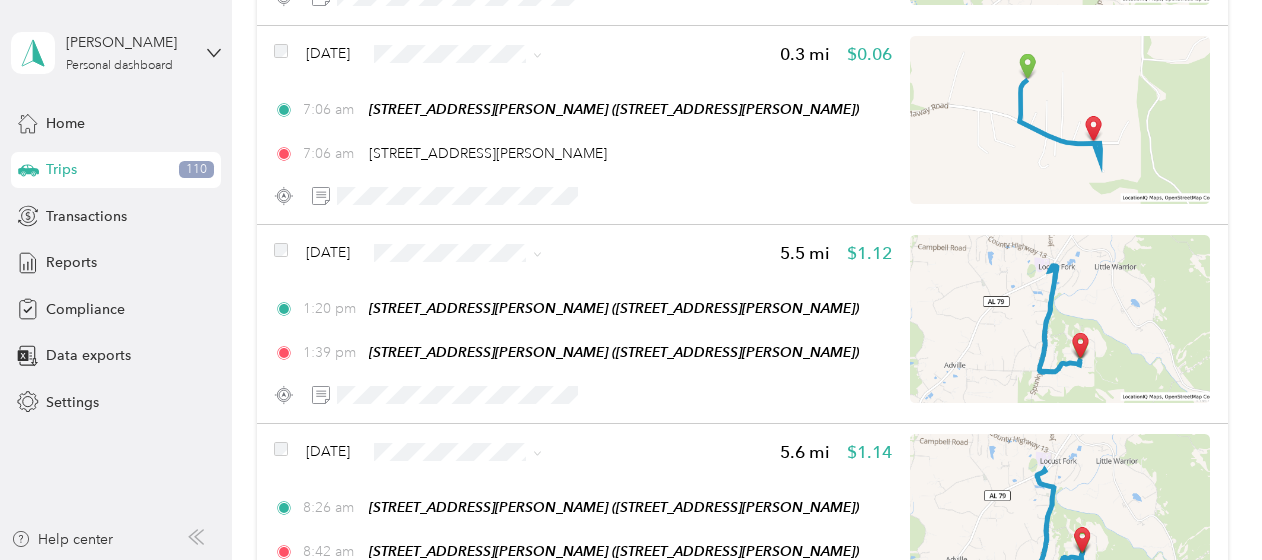 scroll, scrollTop: 1863, scrollLeft: 0, axis: vertical 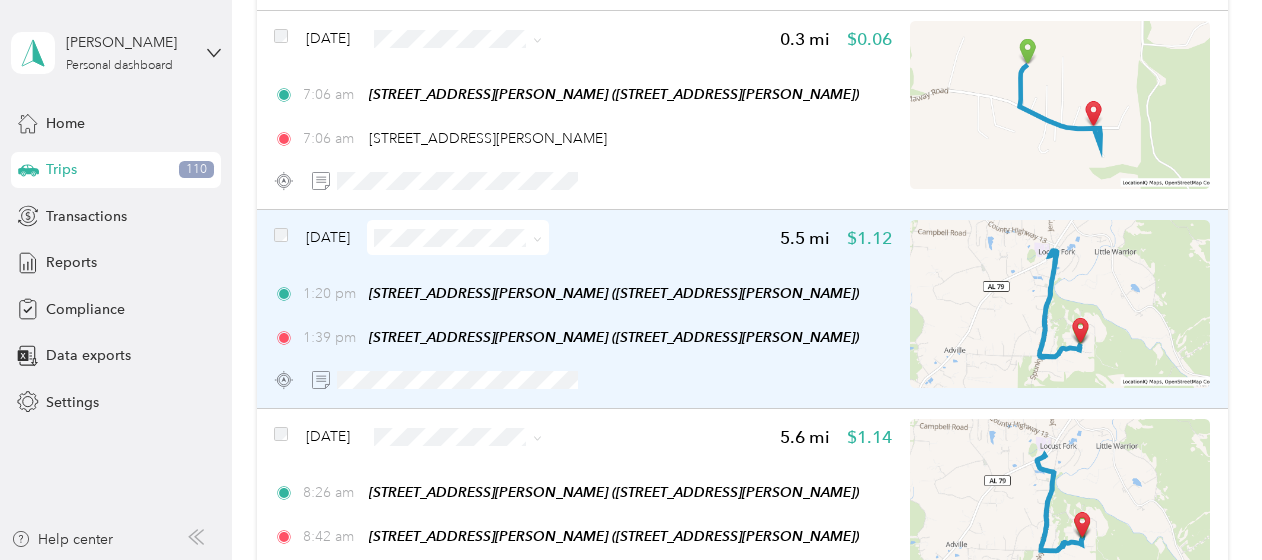 click on "[DATE]" at bounding box center (328, 237) 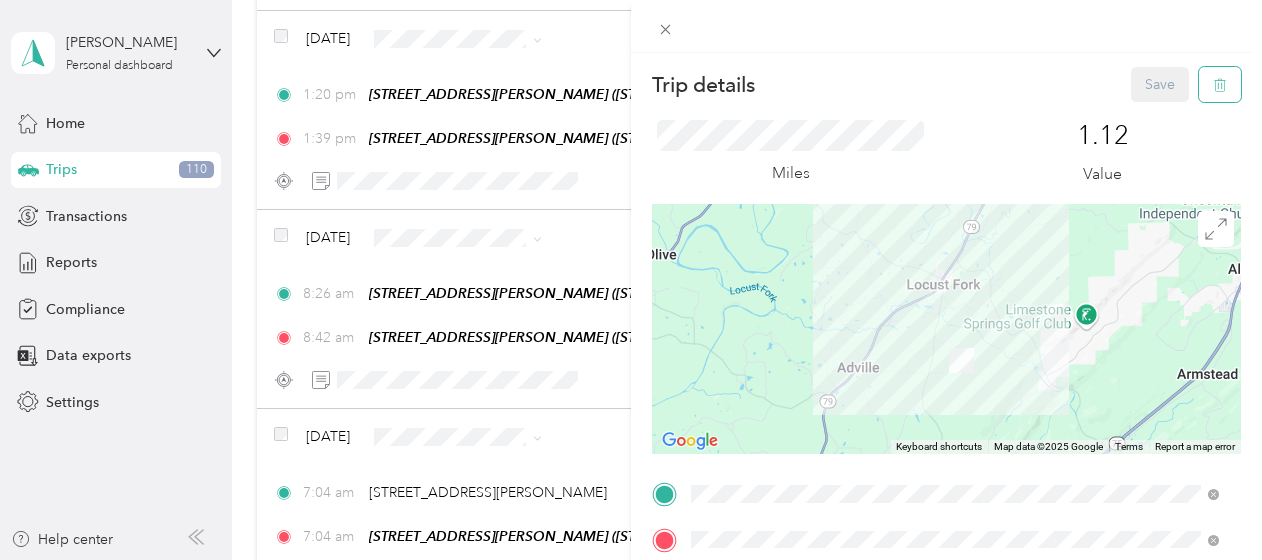click 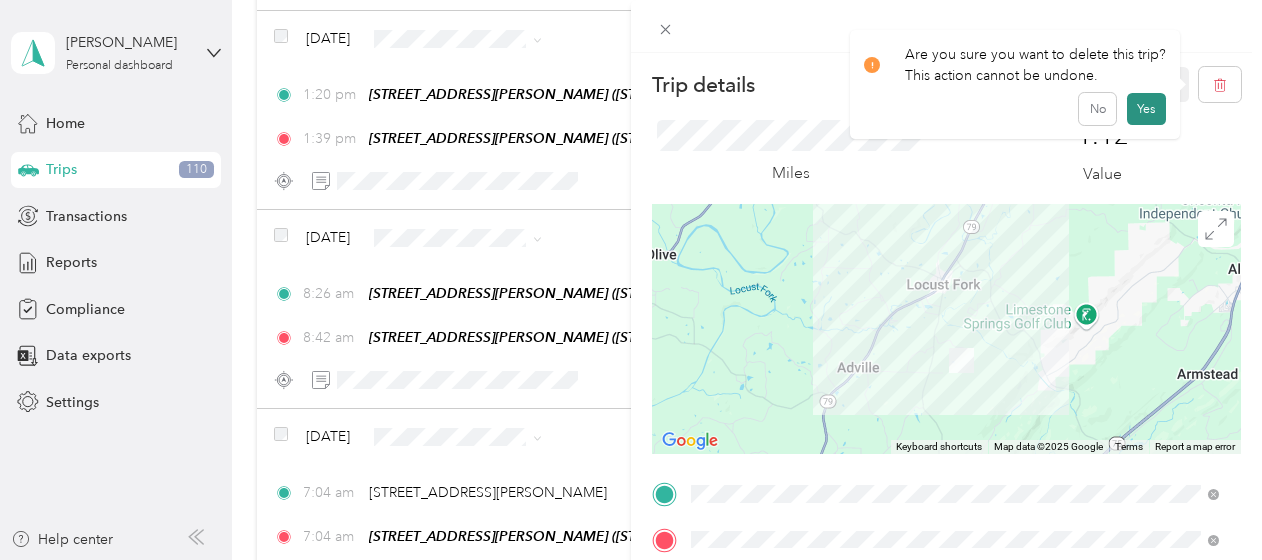 click on "Yes" at bounding box center [1146, 109] 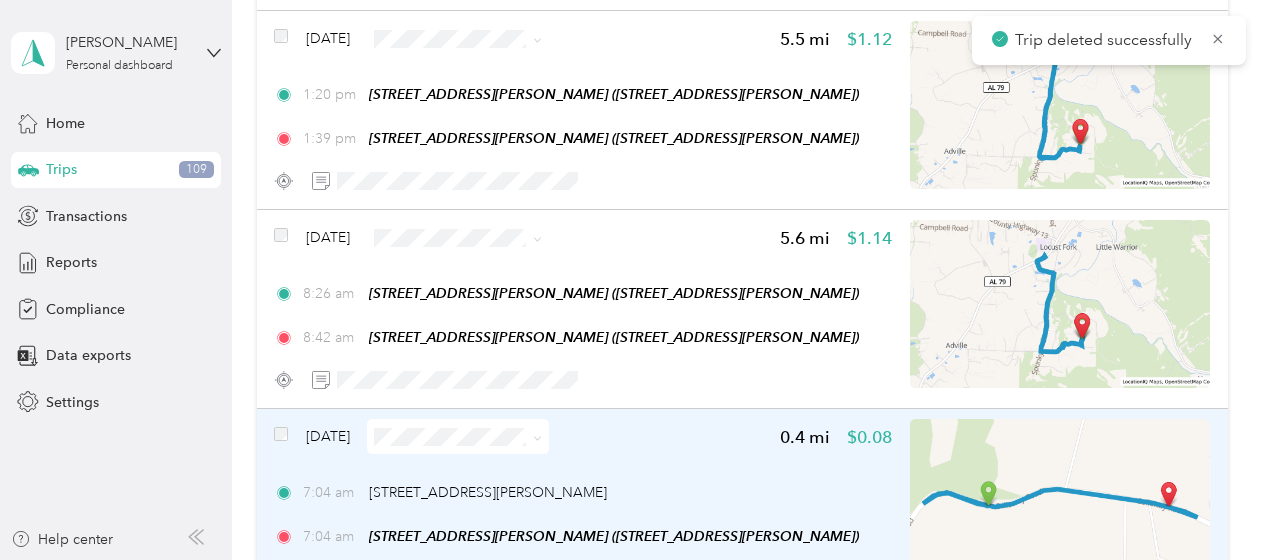 click on "[DATE]" at bounding box center [328, 436] 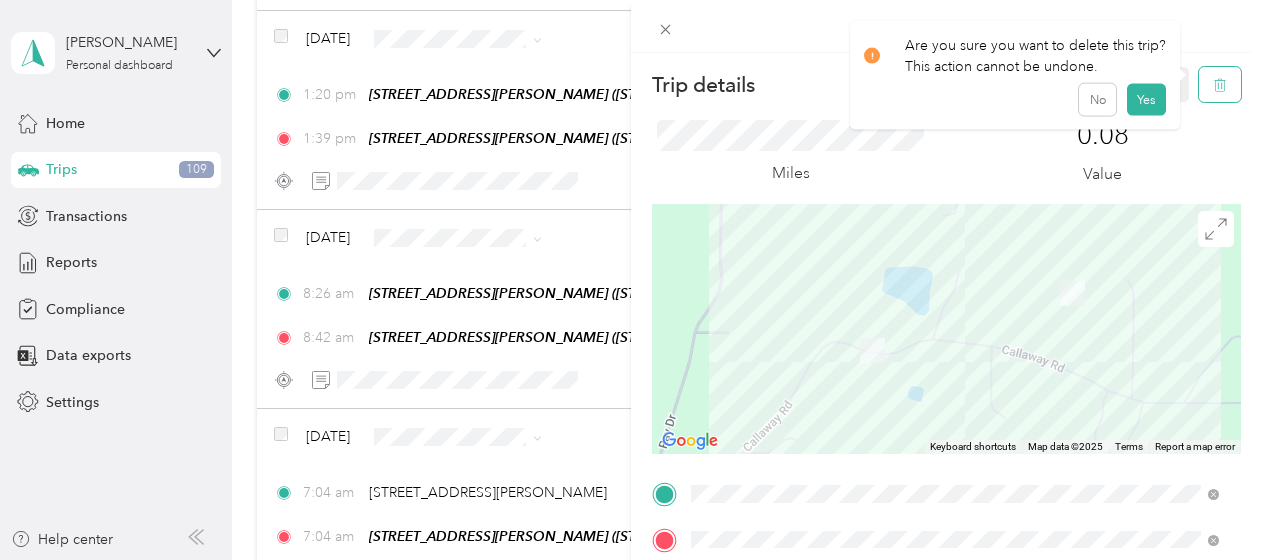 click 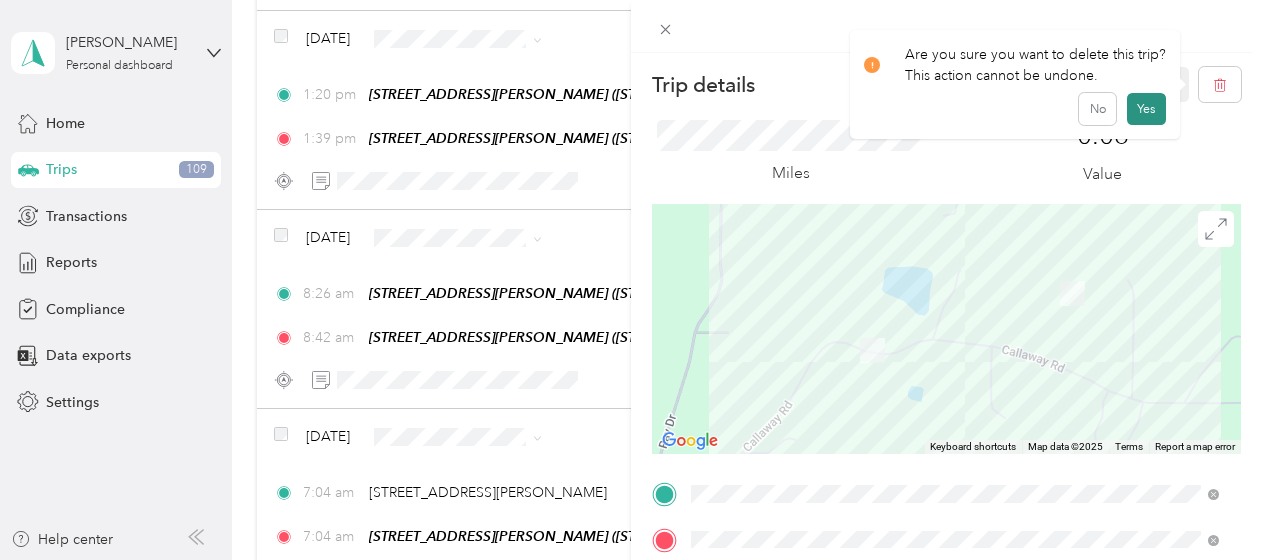 click on "Yes" at bounding box center (1146, 109) 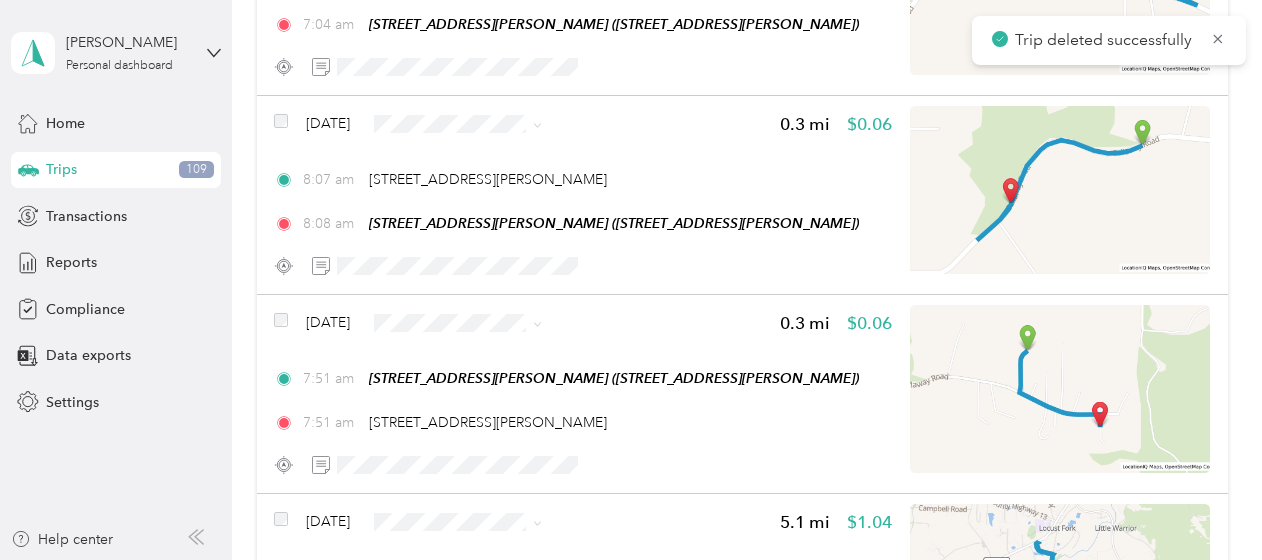 scroll, scrollTop: 2205, scrollLeft: 0, axis: vertical 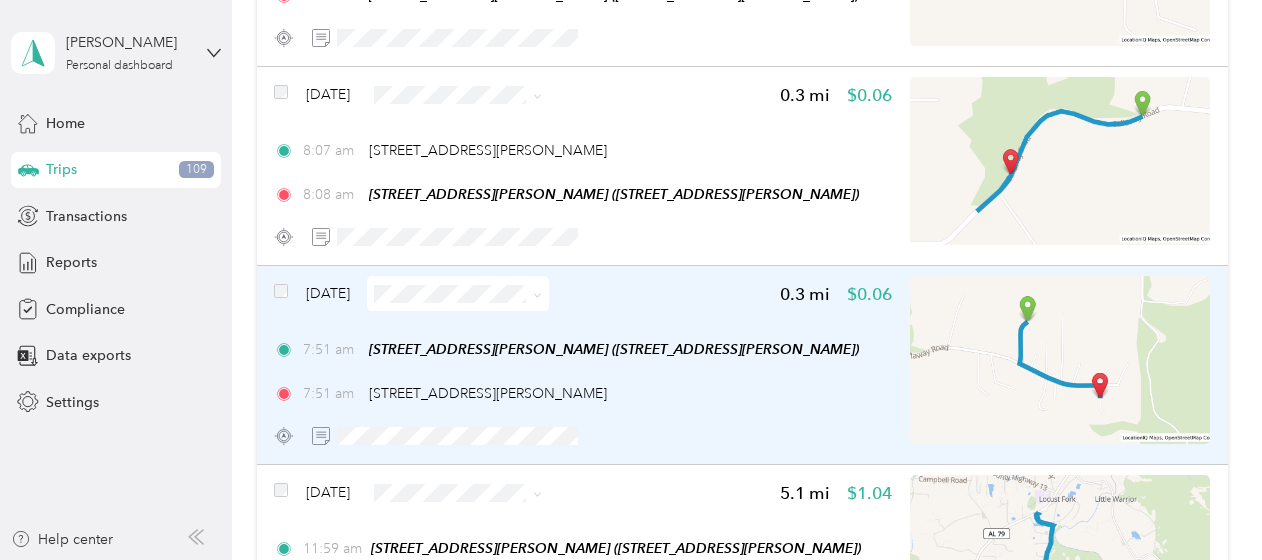 click on "[DATE]" at bounding box center [328, 293] 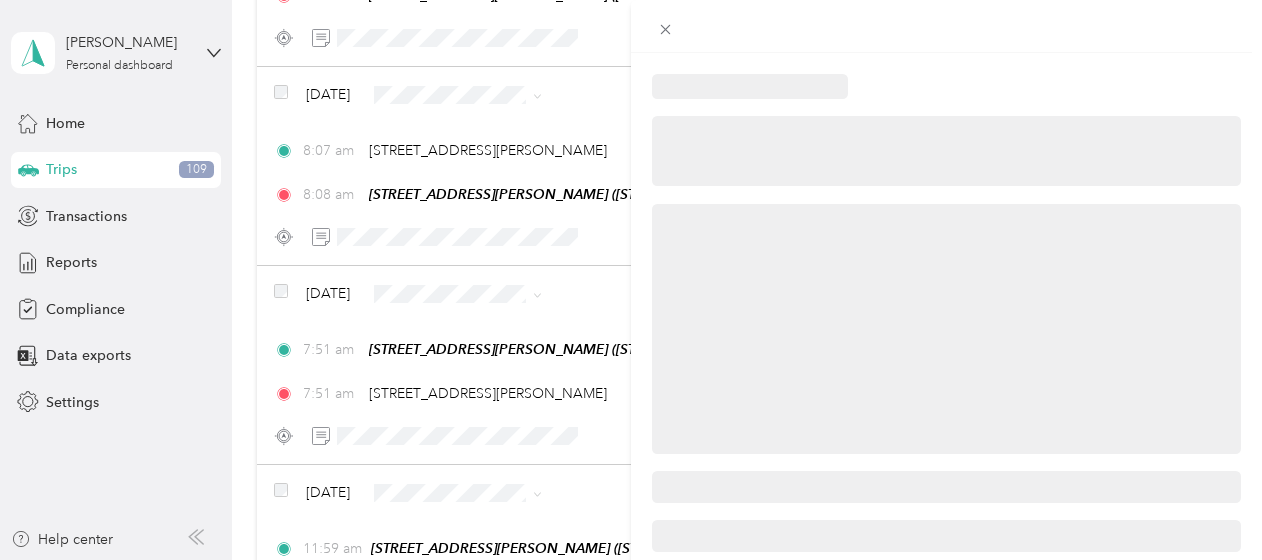 scroll, scrollTop: 2006, scrollLeft: 0, axis: vertical 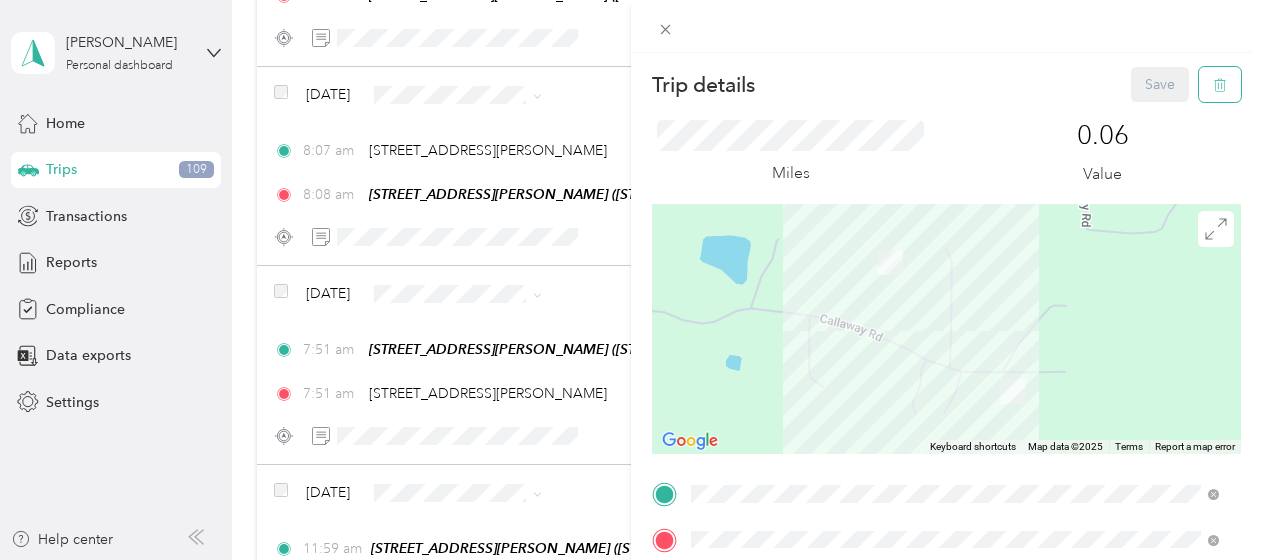 click 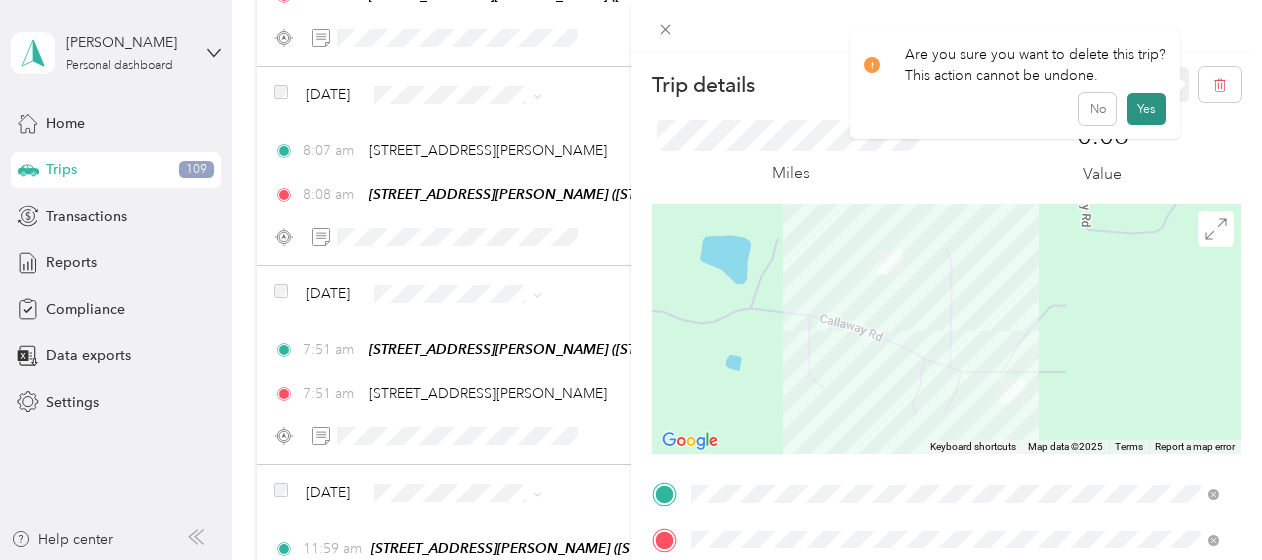 click on "Yes" at bounding box center (1146, 109) 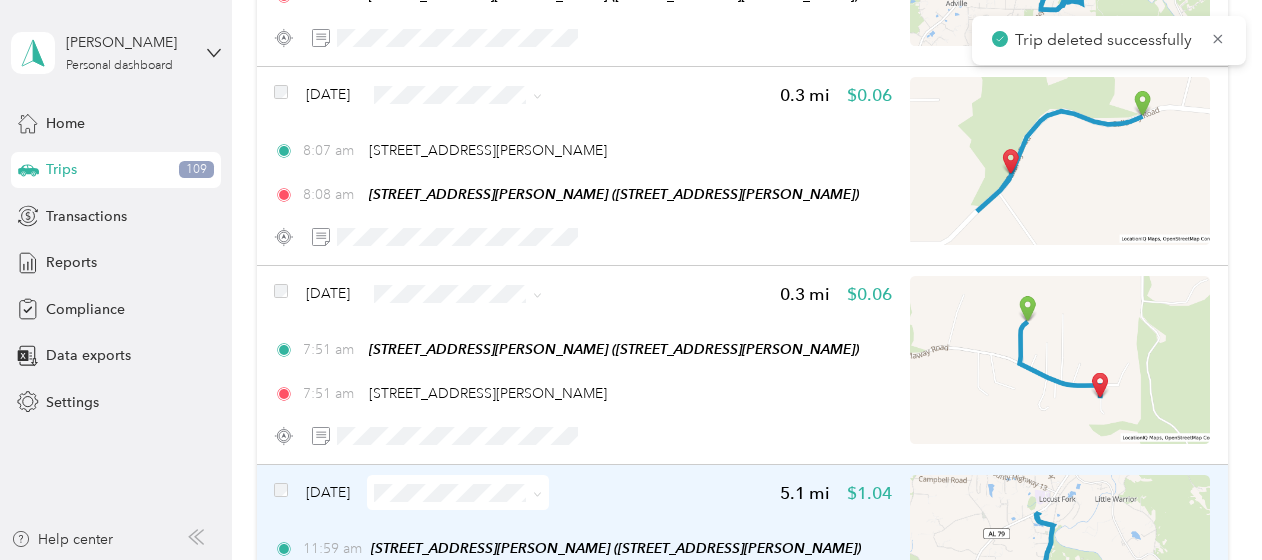 click on "[DATE]" at bounding box center (328, 492) 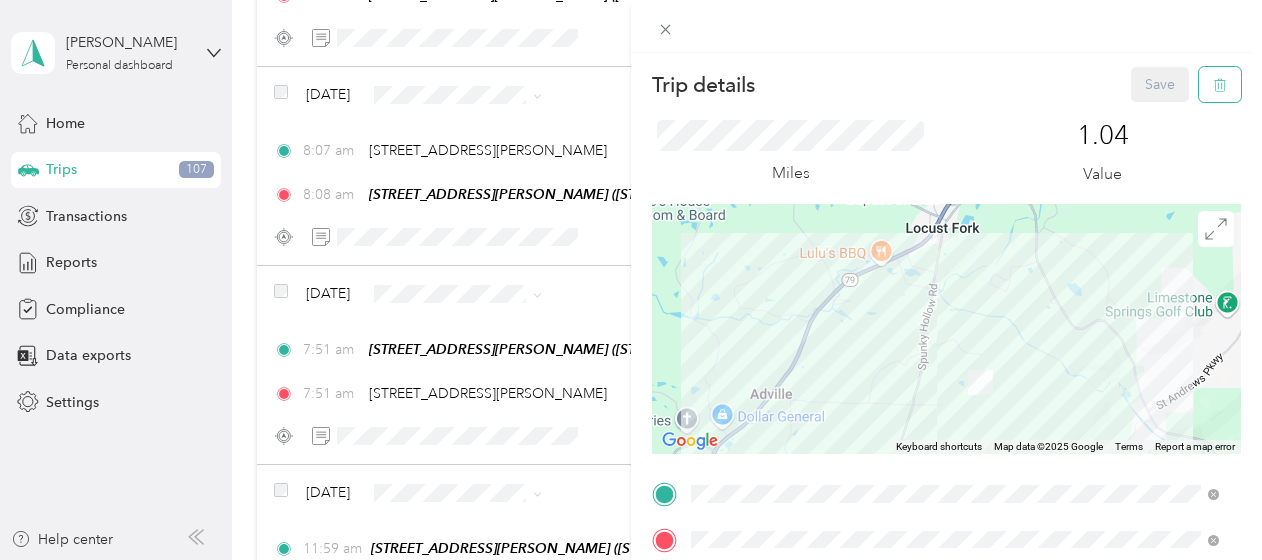 click 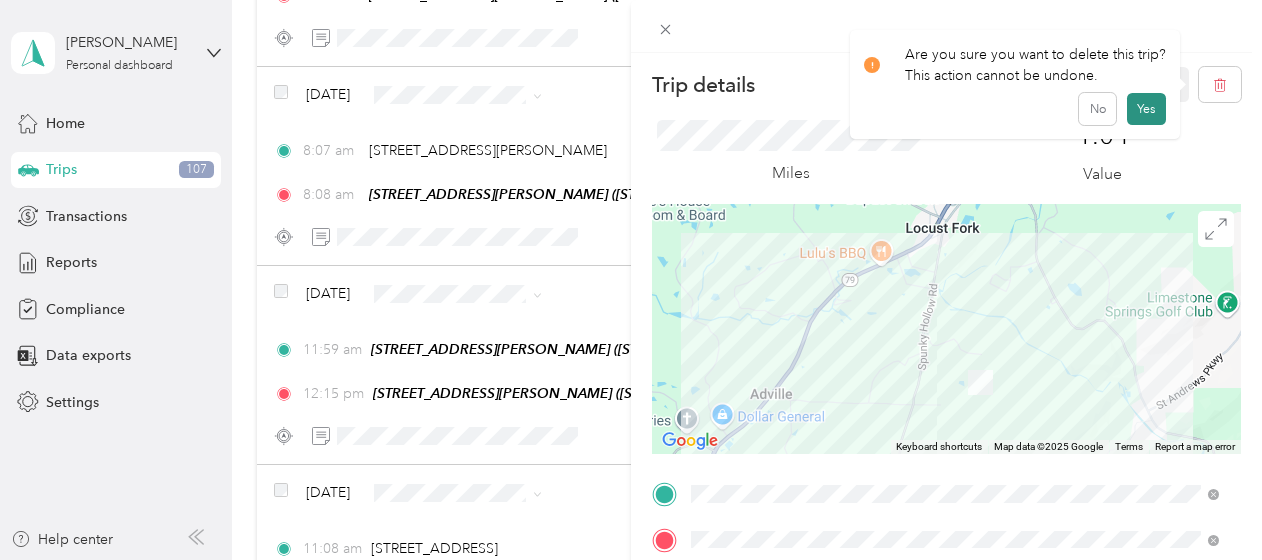 click on "Yes" at bounding box center (1146, 109) 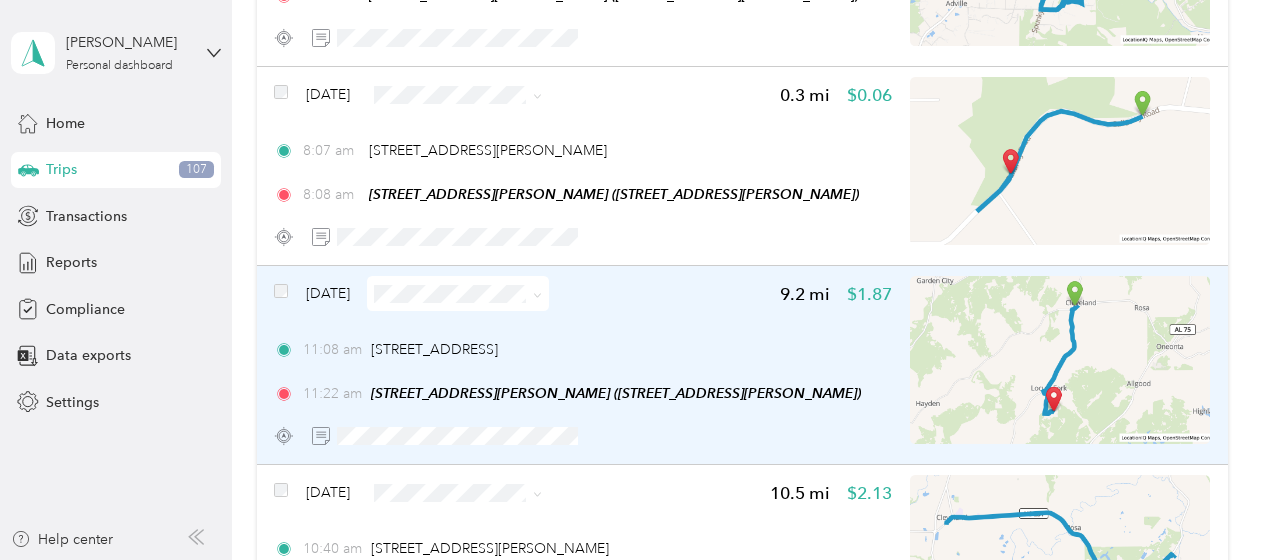 click on "[DATE]" at bounding box center [328, 293] 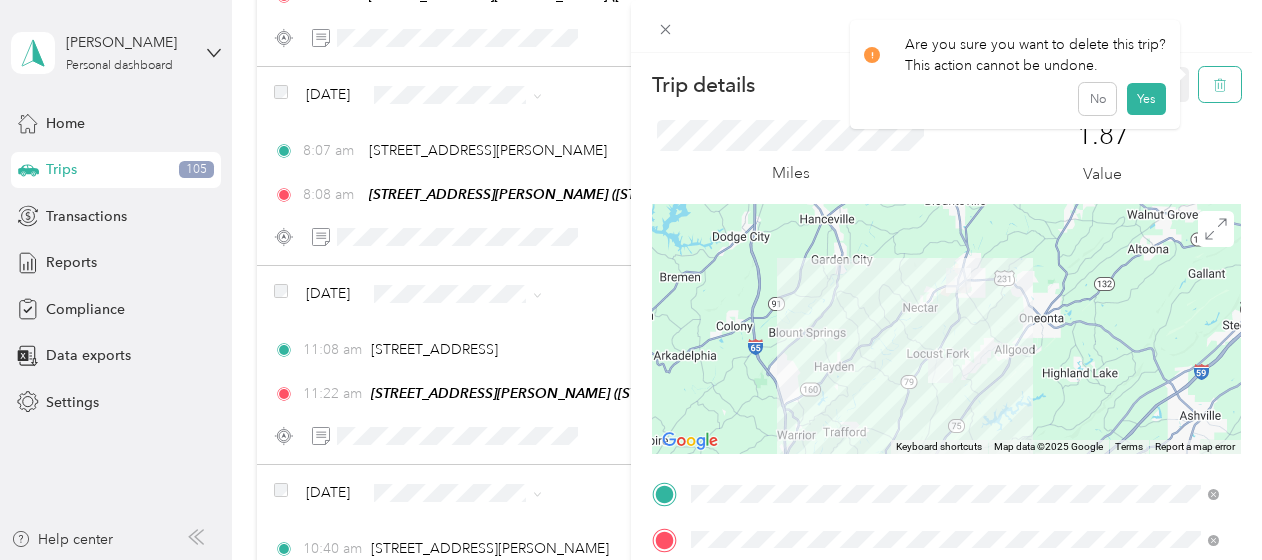 click 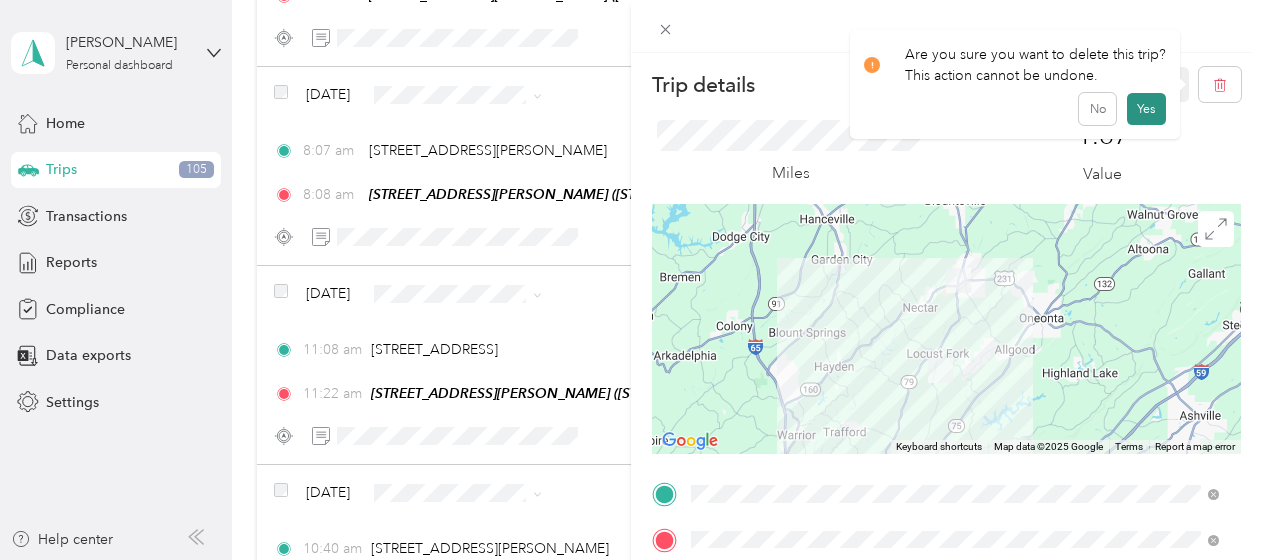 click on "Yes" at bounding box center [1146, 109] 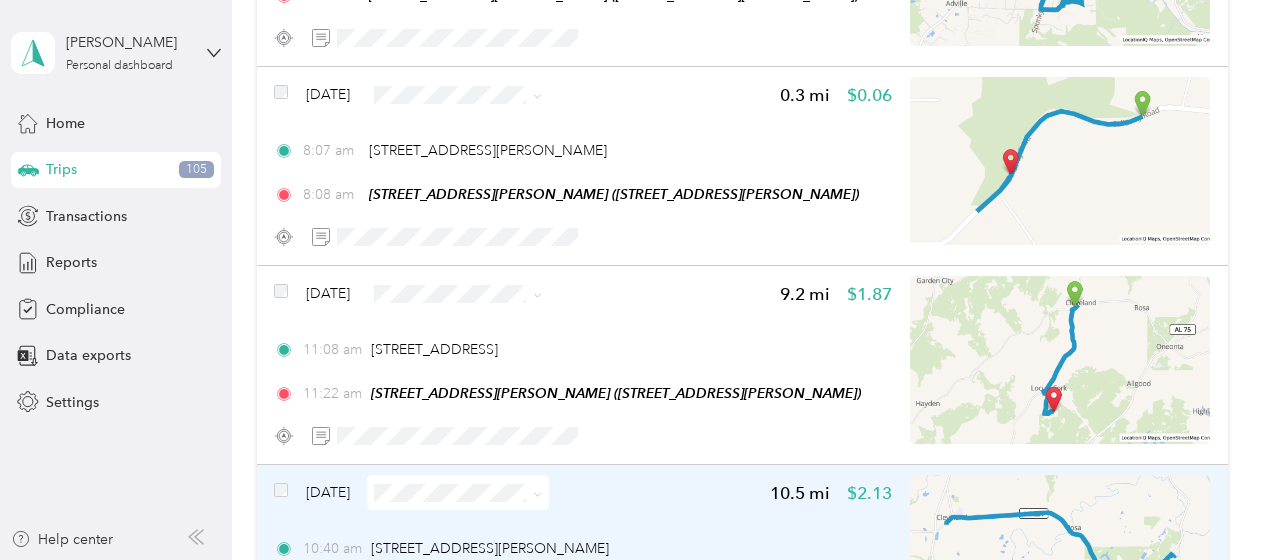 click on "[DATE]" at bounding box center [328, 492] 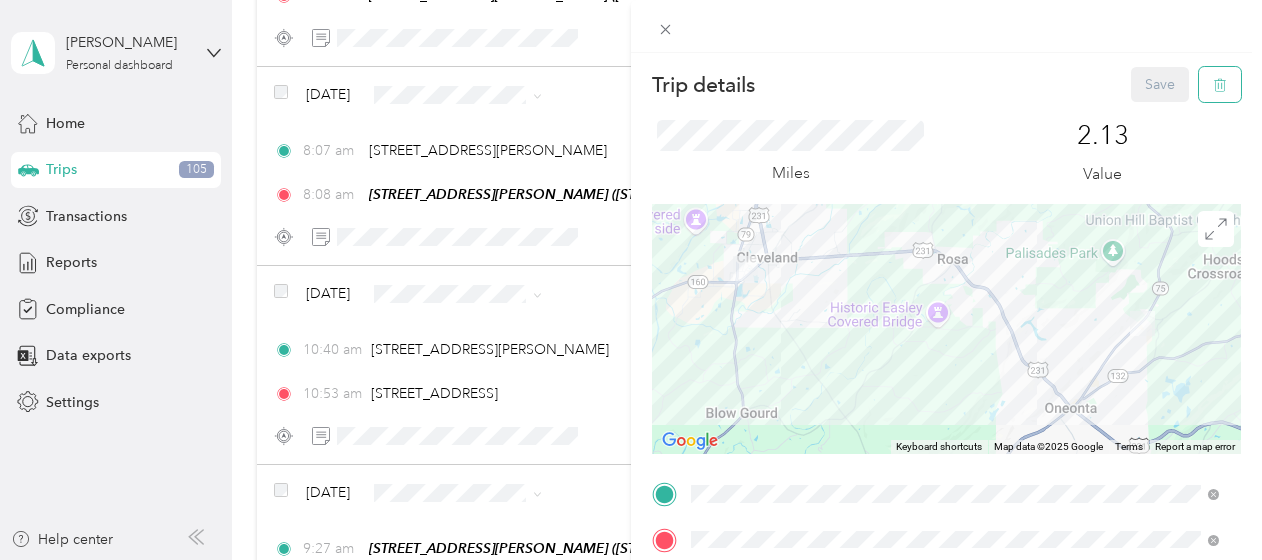 click 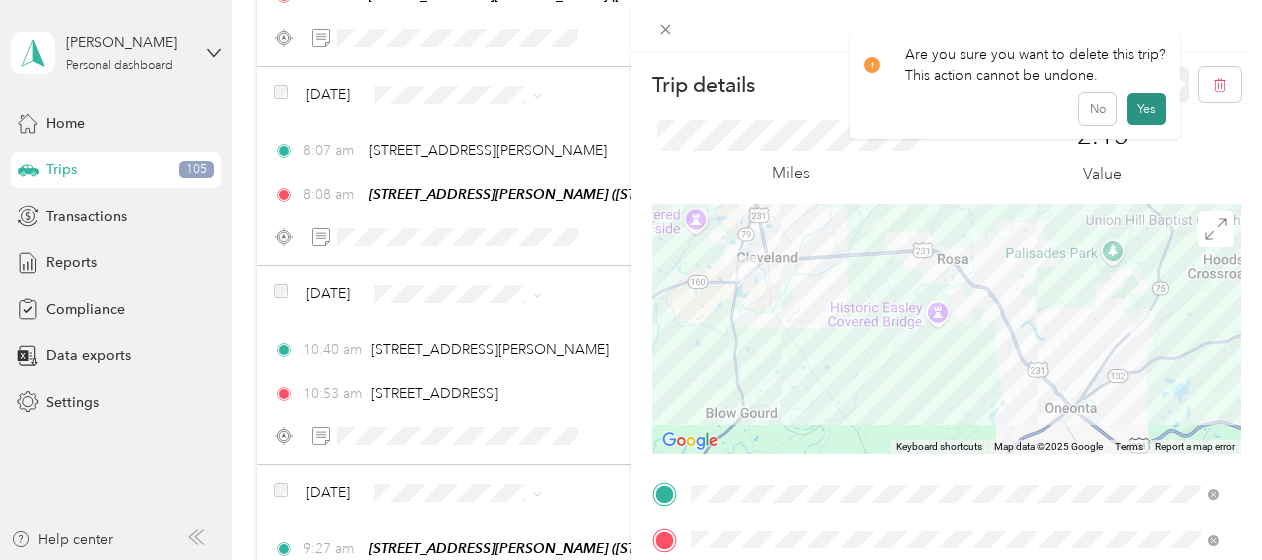 click on "Yes" at bounding box center (1146, 109) 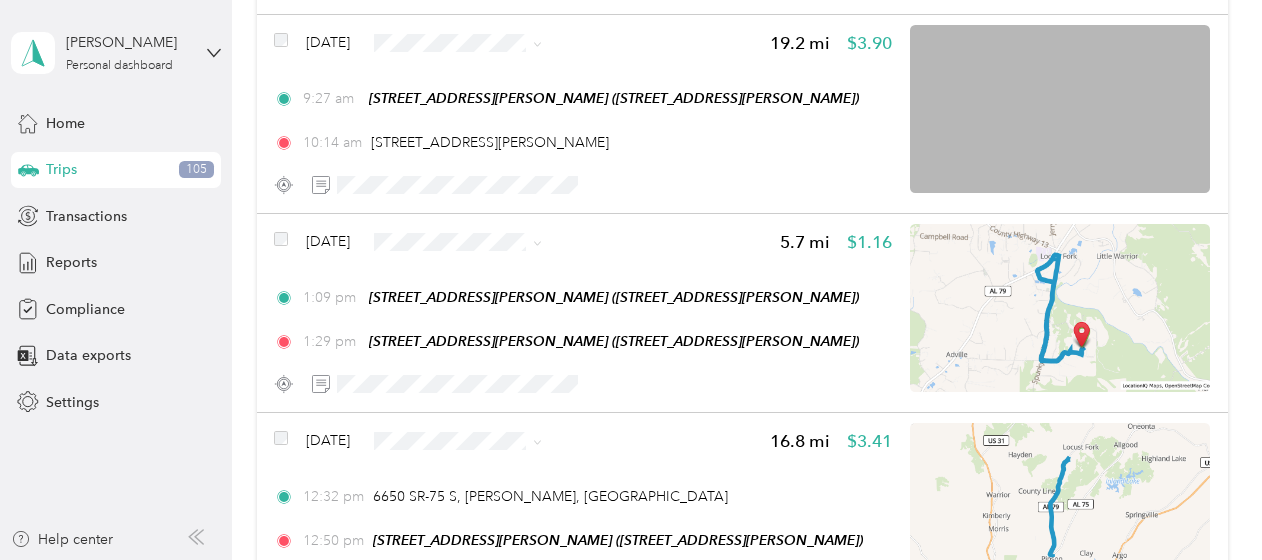scroll, scrollTop: 2463, scrollLeft: 0, axis: vertical 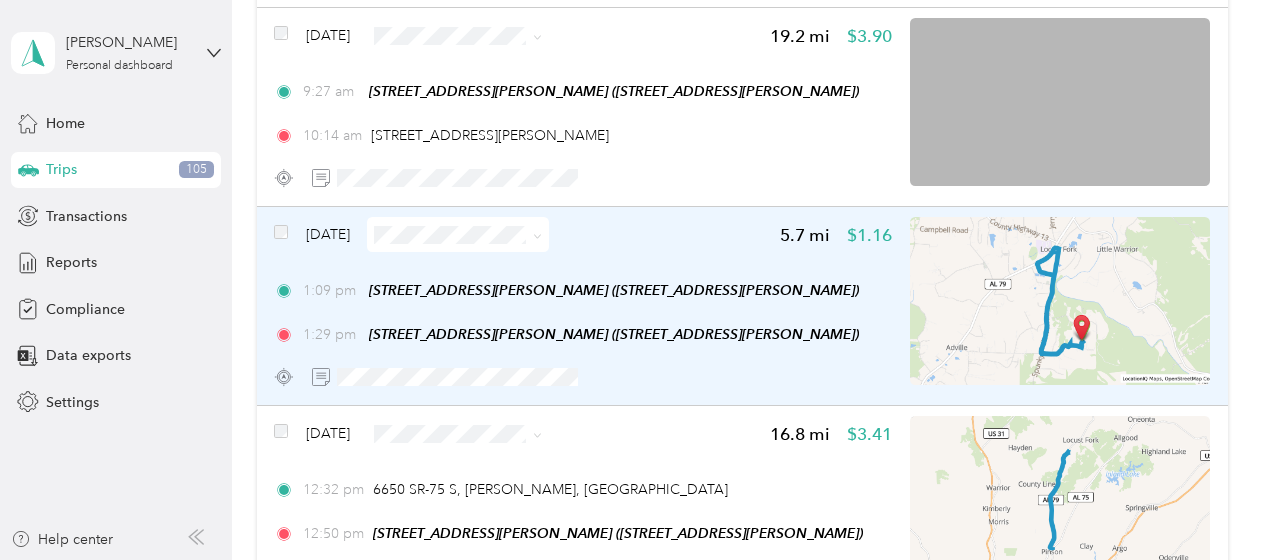 click on "[DATE]" at bounding box center [328, 234] 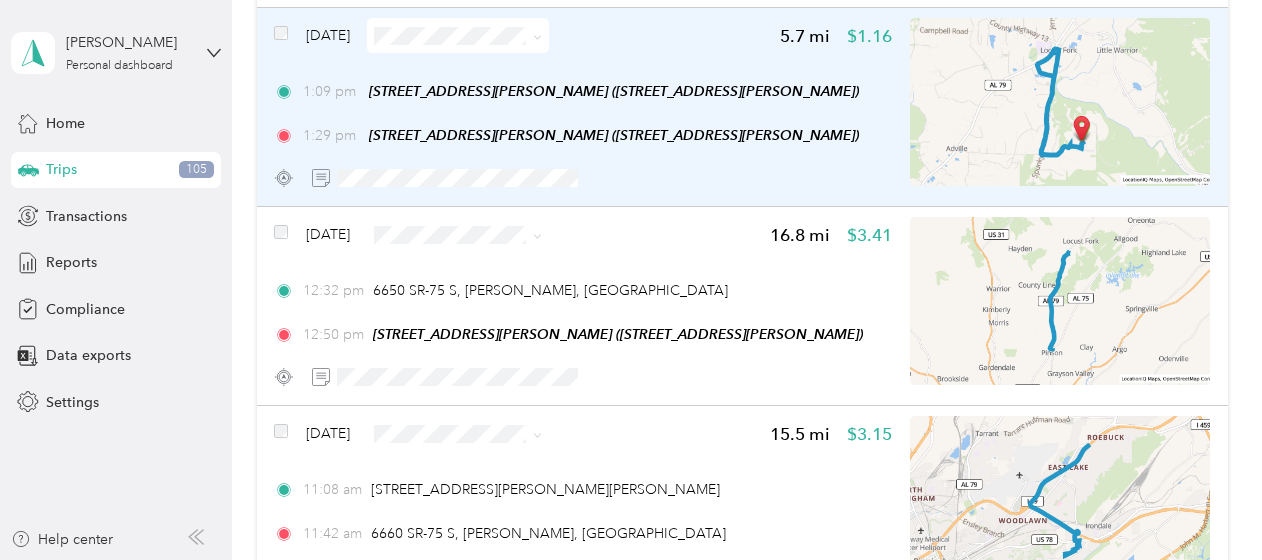 scroll, scrollTop: 2264, scrollLeft: 0, axis: vertical 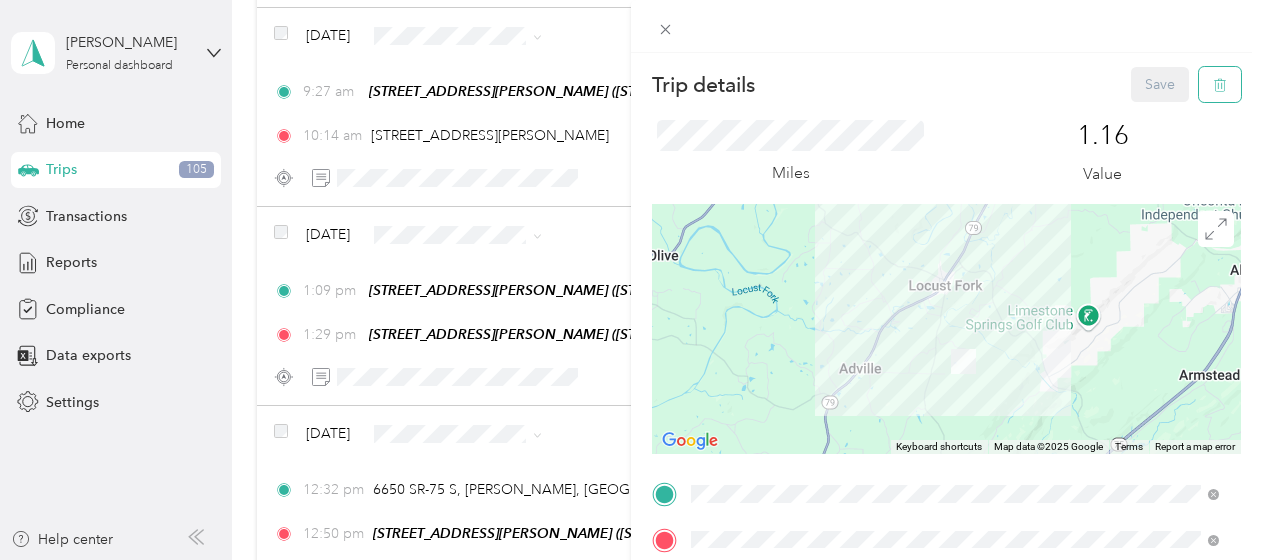 click 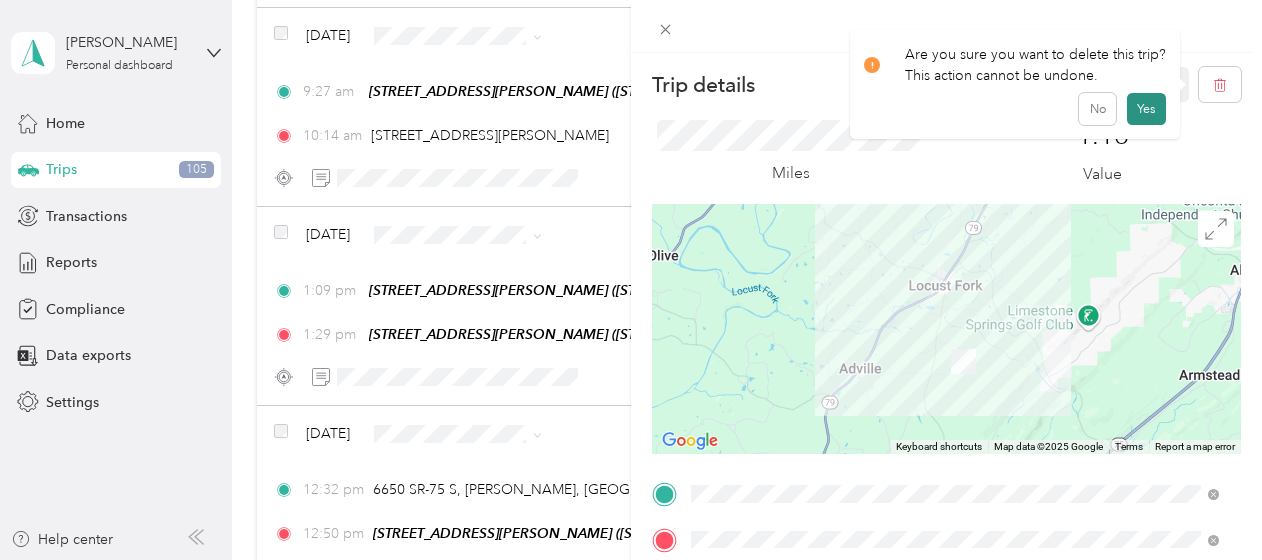 click on "Yes" at bounding box center [1146, 109] 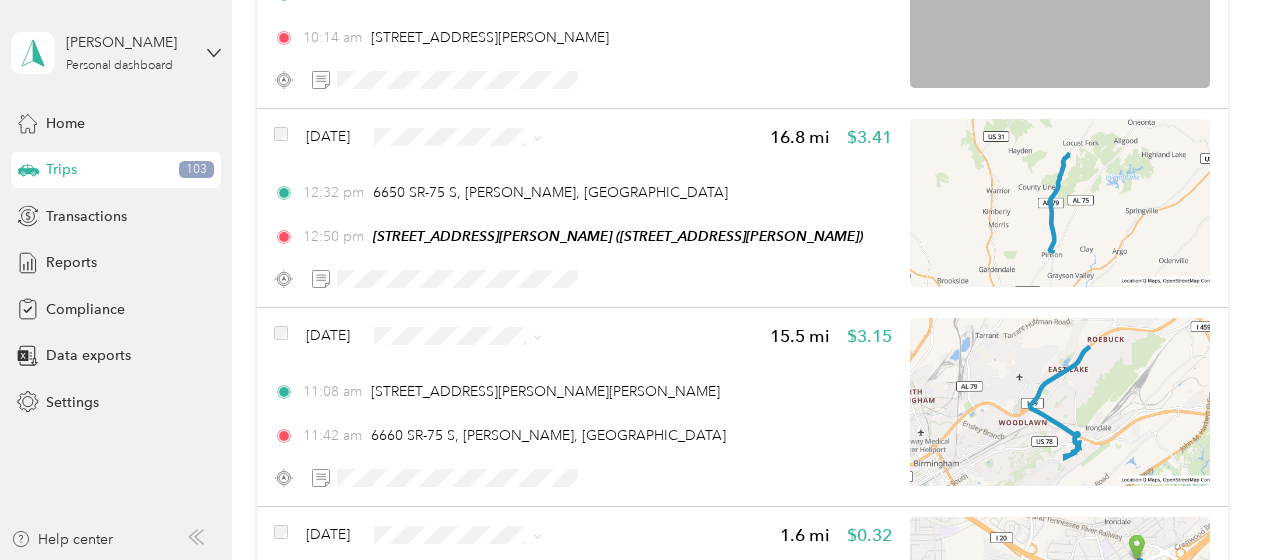 scroll, scrollTop: 2348, scrollLeft: 0, axis: vertical 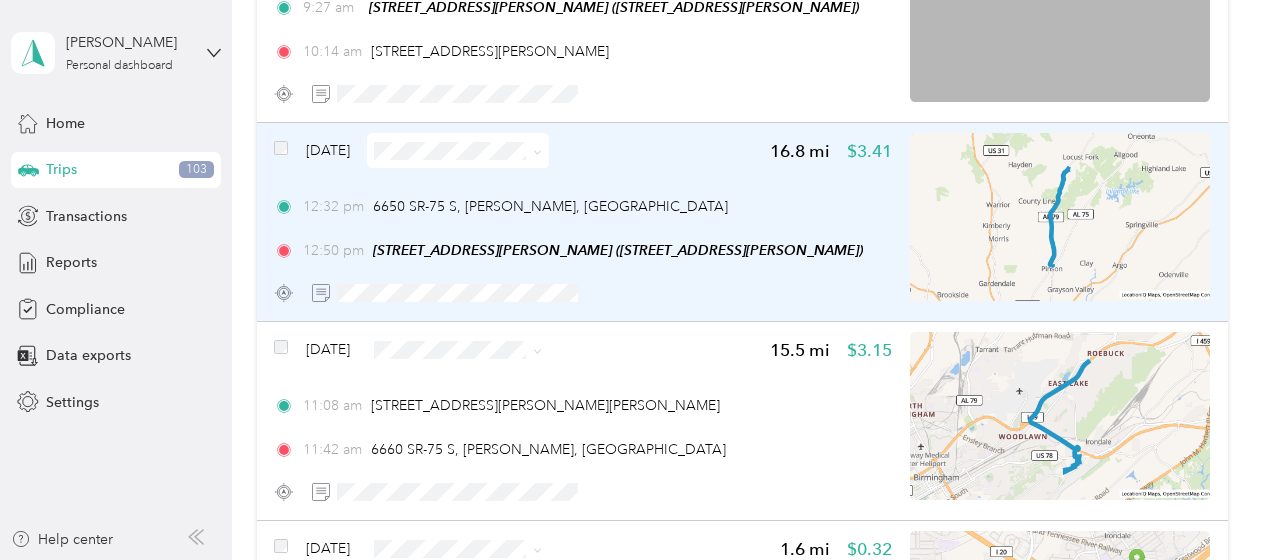 click 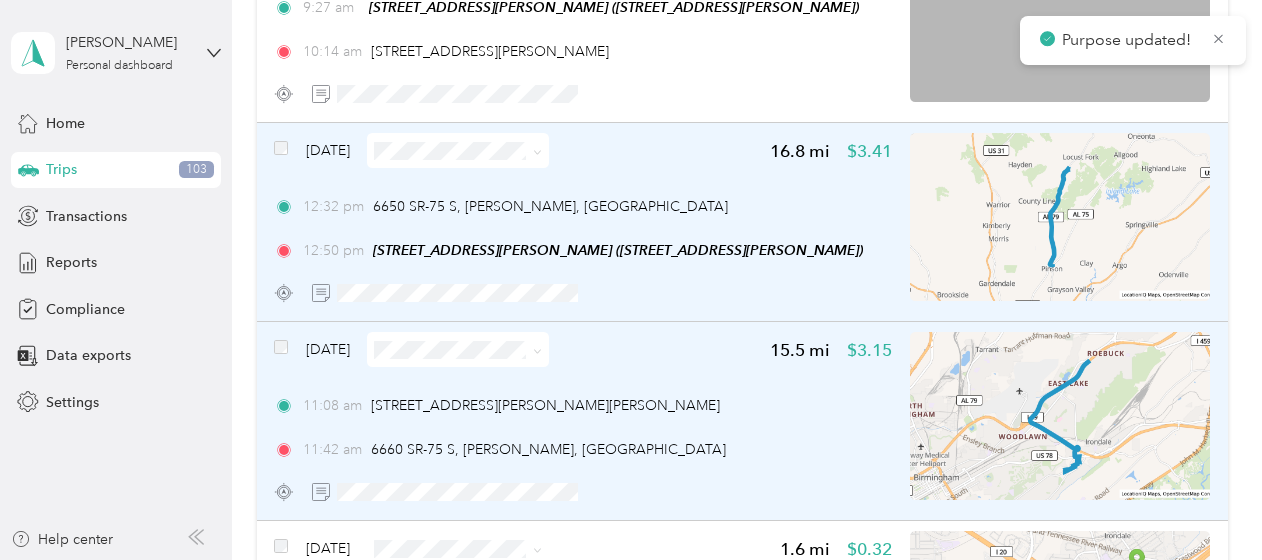 click at bounding box center [537, 349] 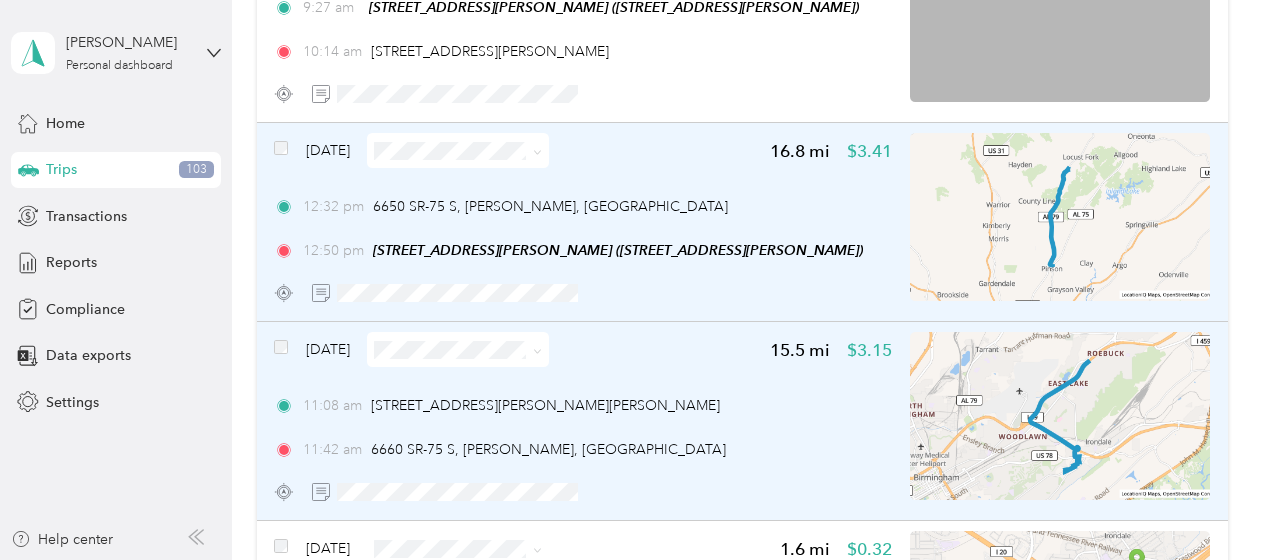 click at bounding box center (537, 349) 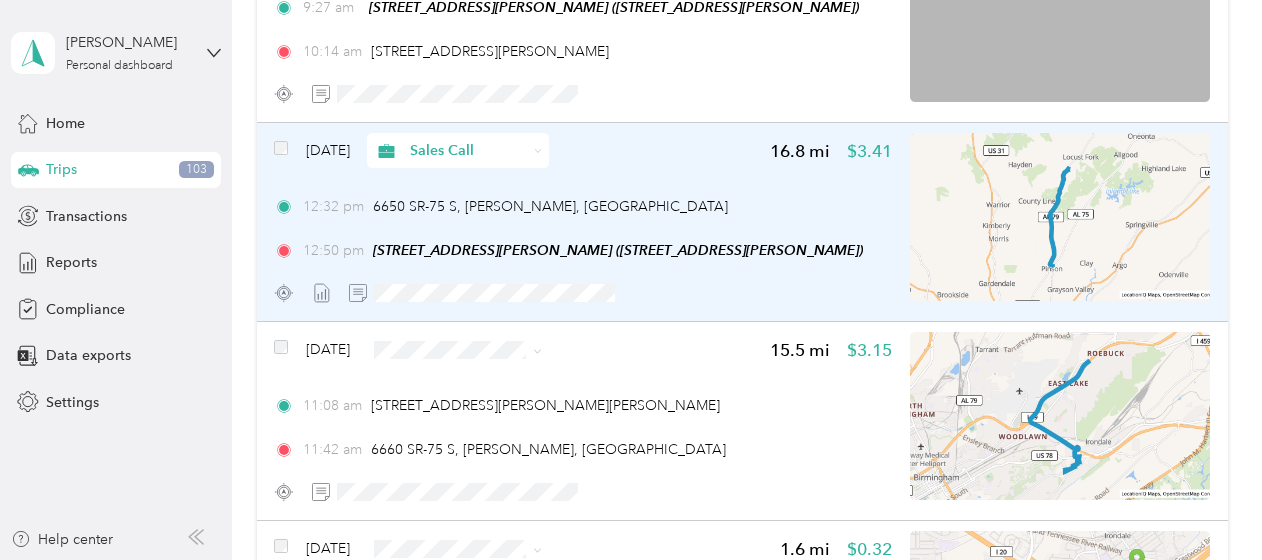 click on "Sales Call" at bounding box center (500, 385) 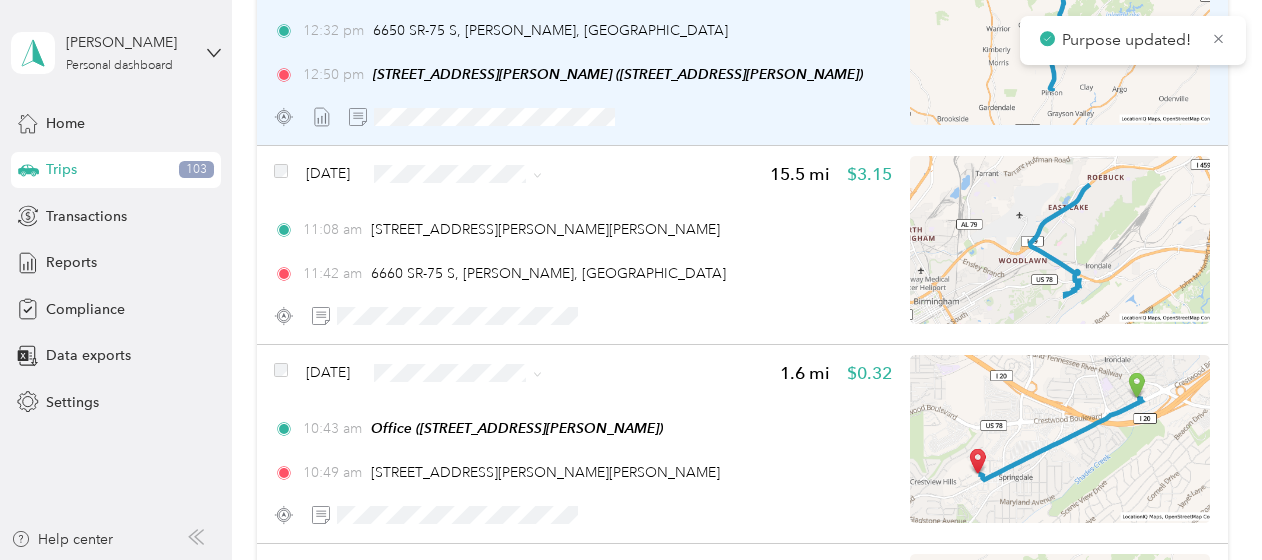 scroll, scrollTop: 2531, scrollLeft: 0, axis: vertical 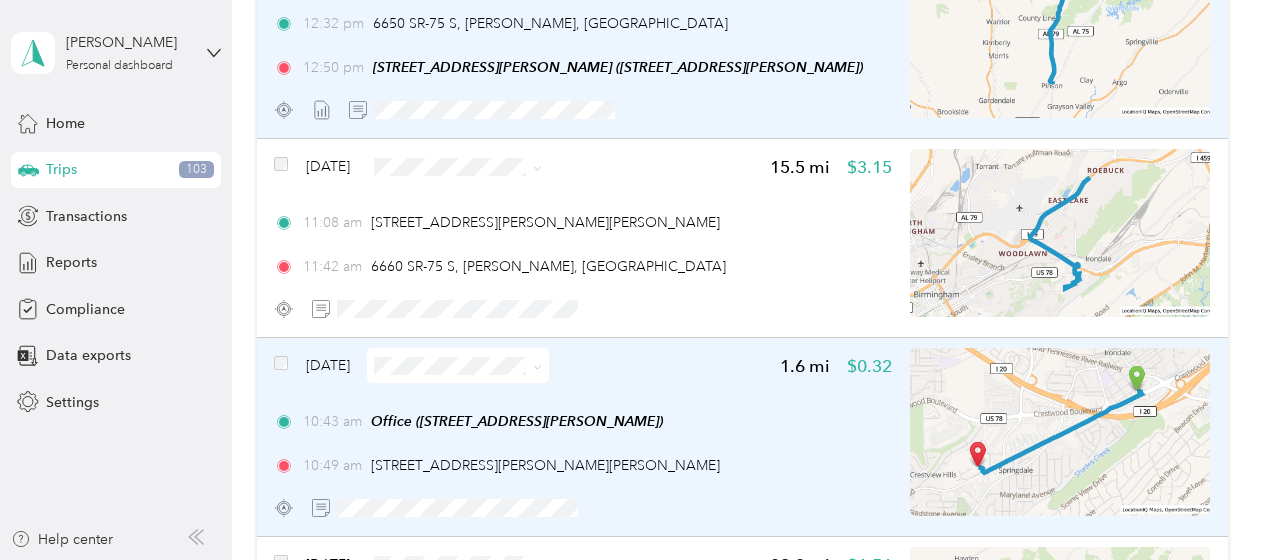 click at bounding box center [458, 365] 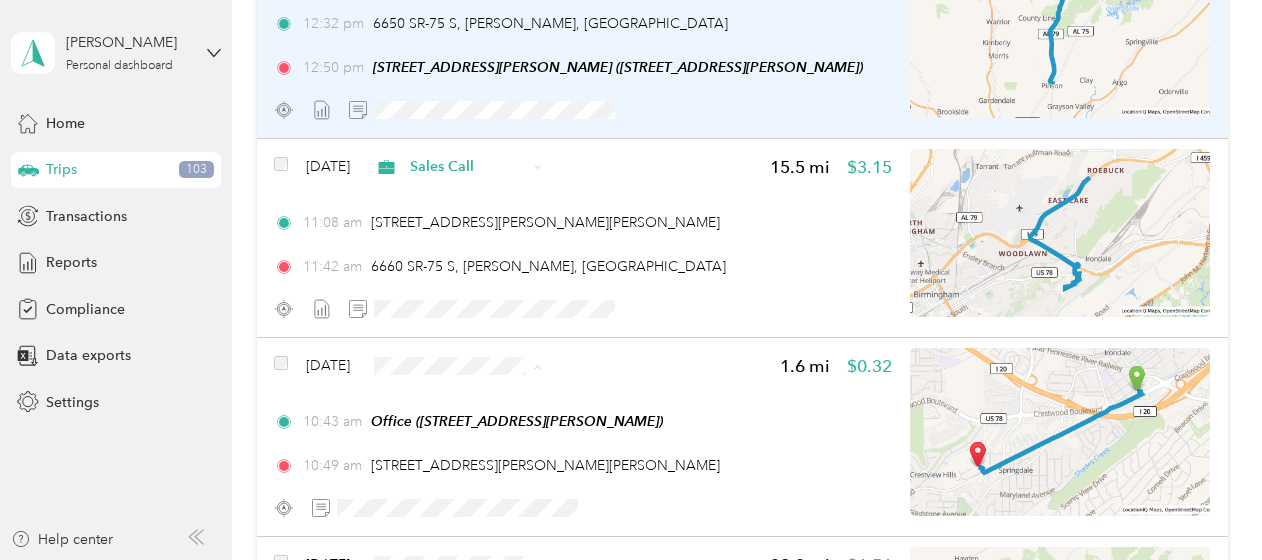 click on "Sales Call" at bounding box center (500, 401) 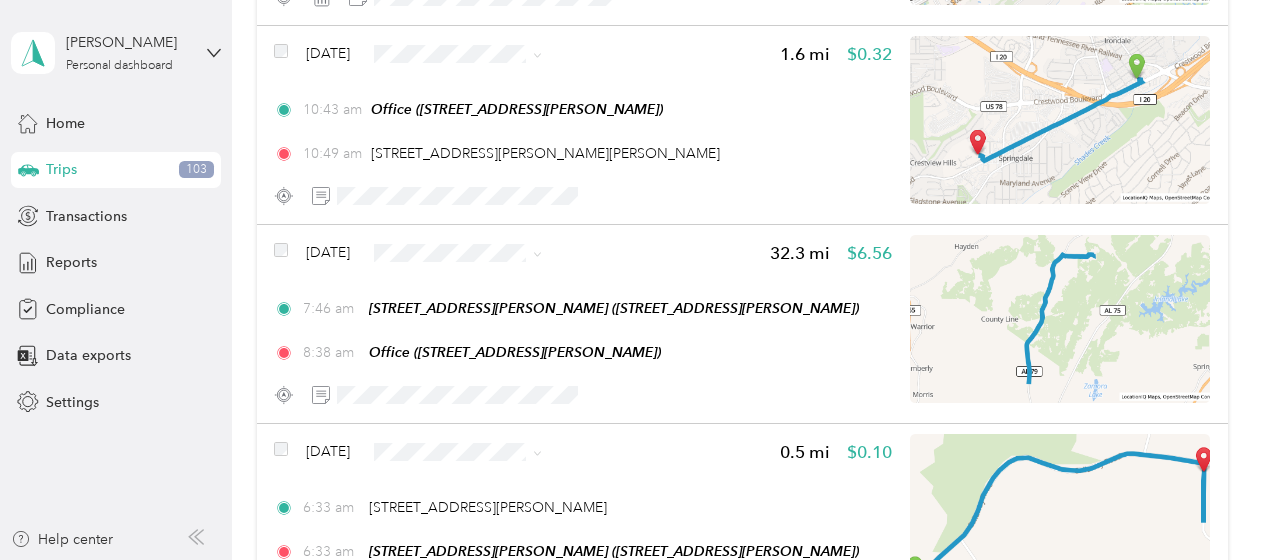 scroll, scrollTop: 2869, scrollLeft: 0, axis: vertical 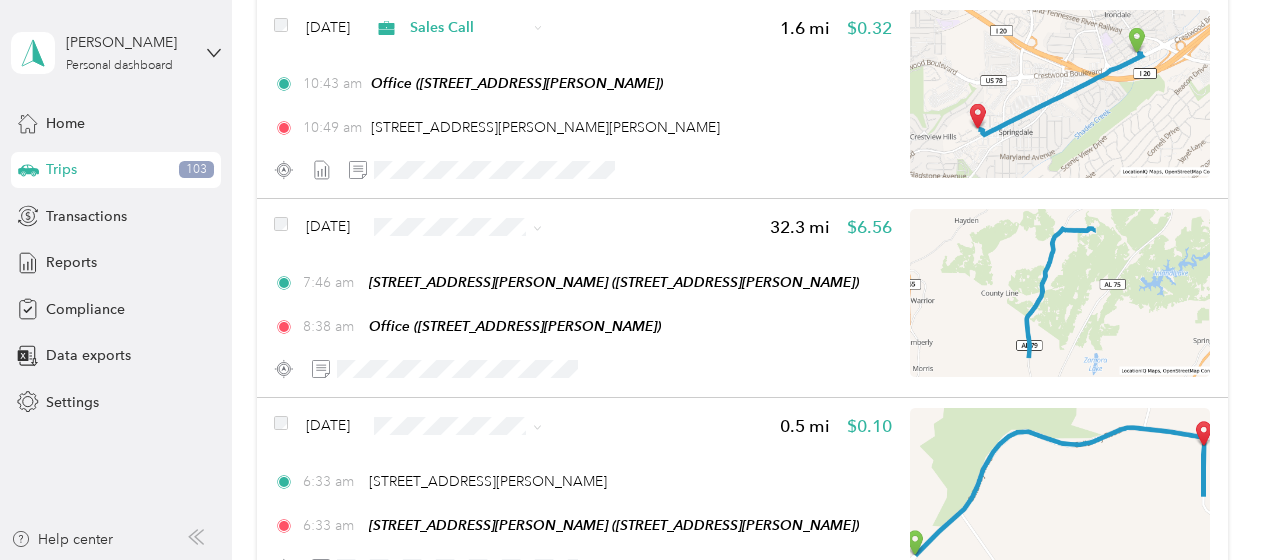 click on "Sales Call" at bounding box center (500, 260) 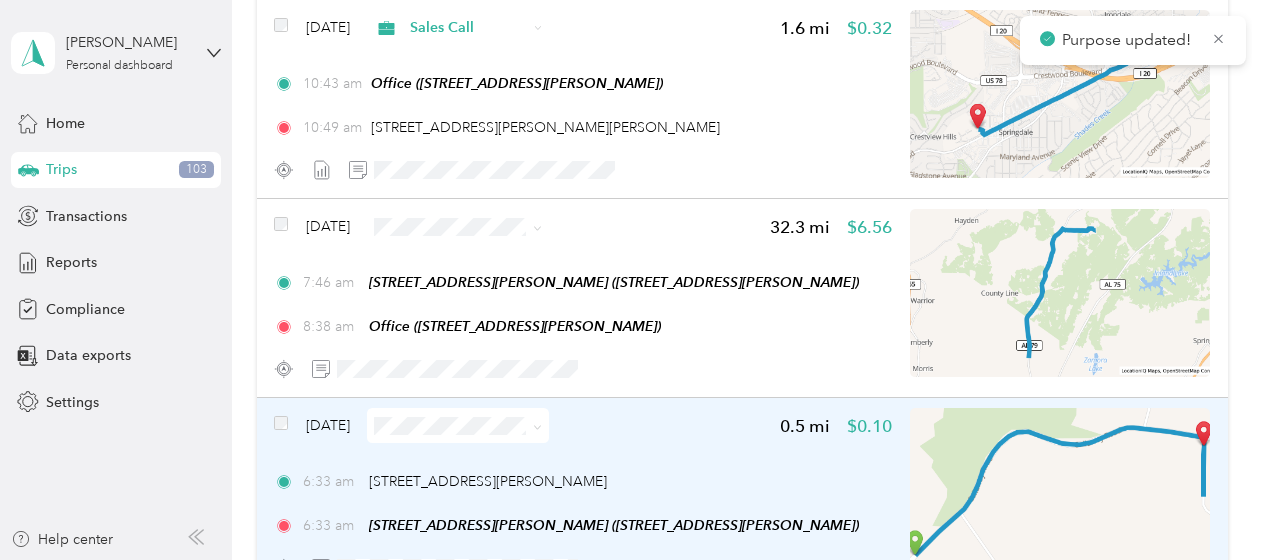 click on "[DATE]" at bounding box center (328, 425) 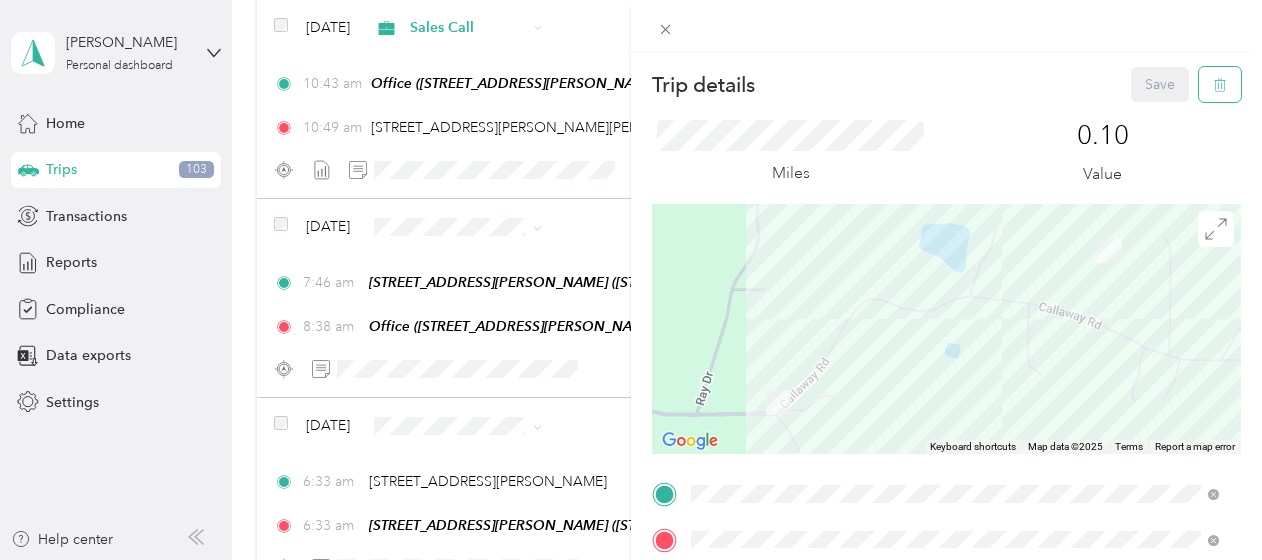 click 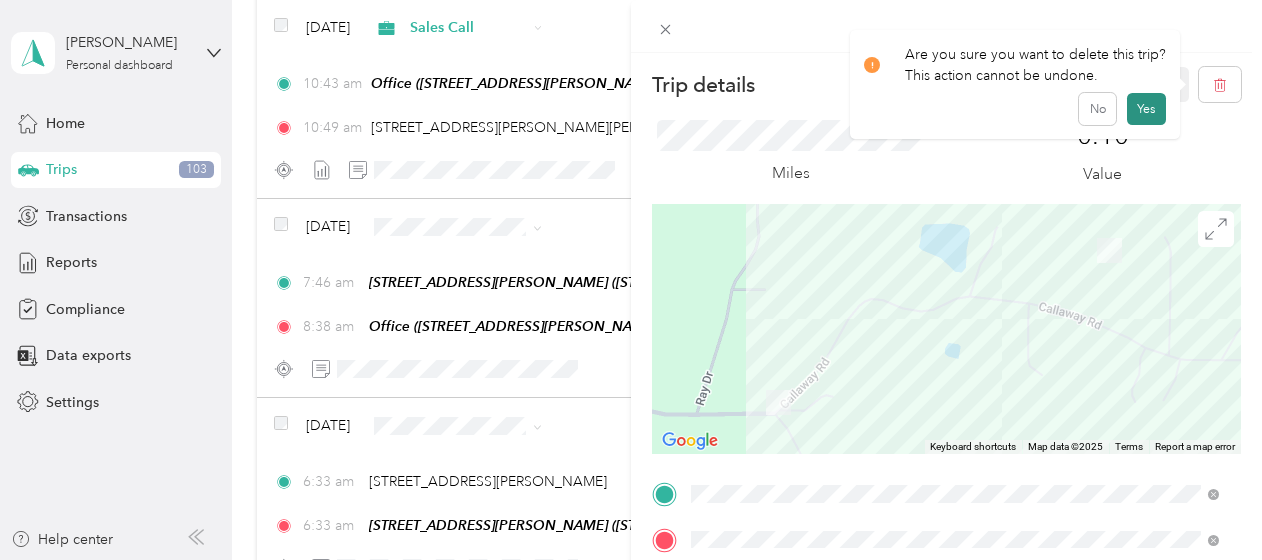 click on "Yes" at bounding box center (1146, 109) 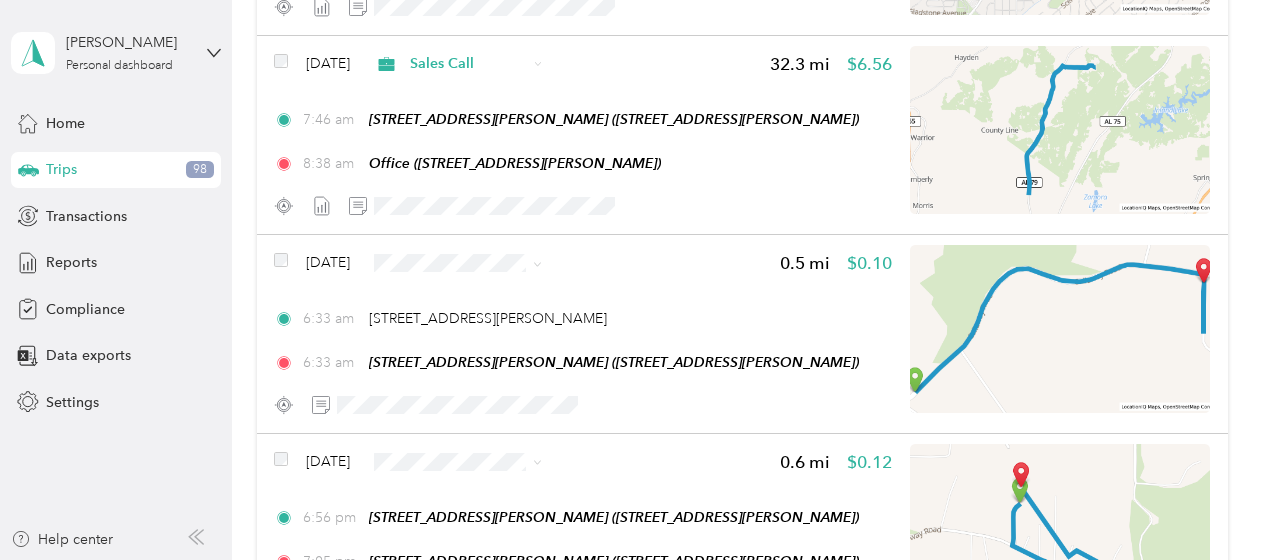 scroll, scrollTop: 3078, scrollLeft: 0, axis: vertical 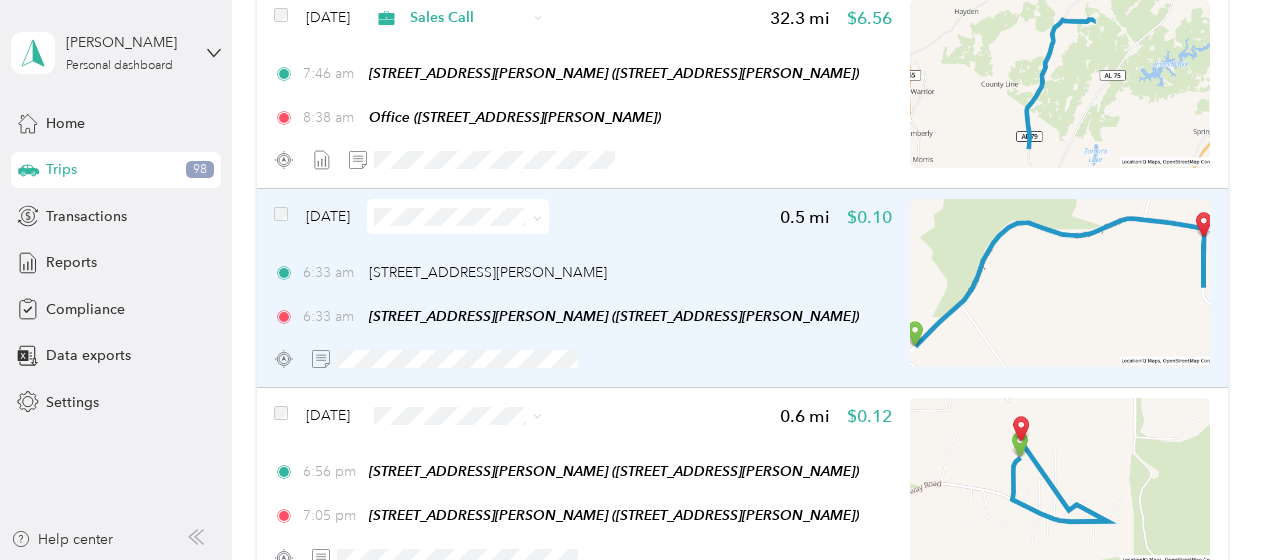 click on "[DATE]" at bounding box center [328, 216] 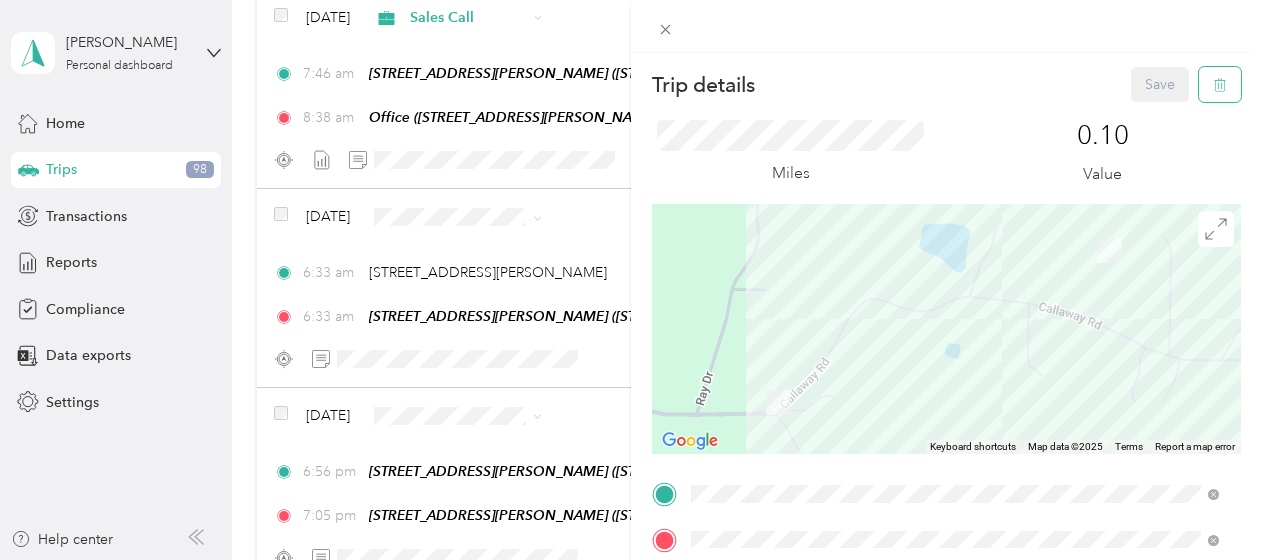 click 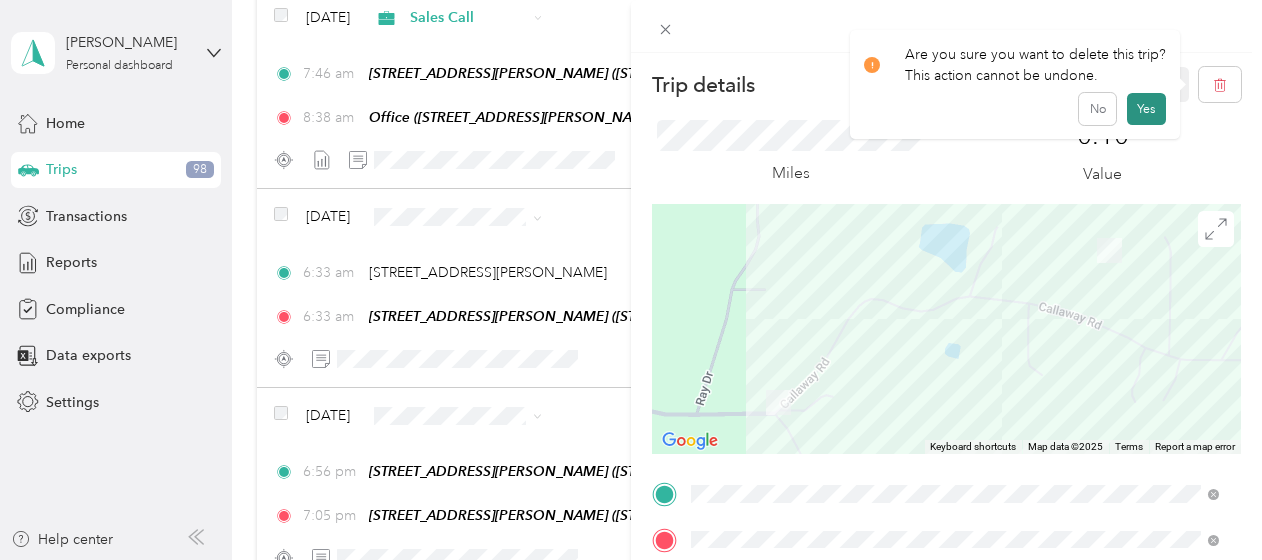 click on "Yes" at bounding box center [1146, 109] 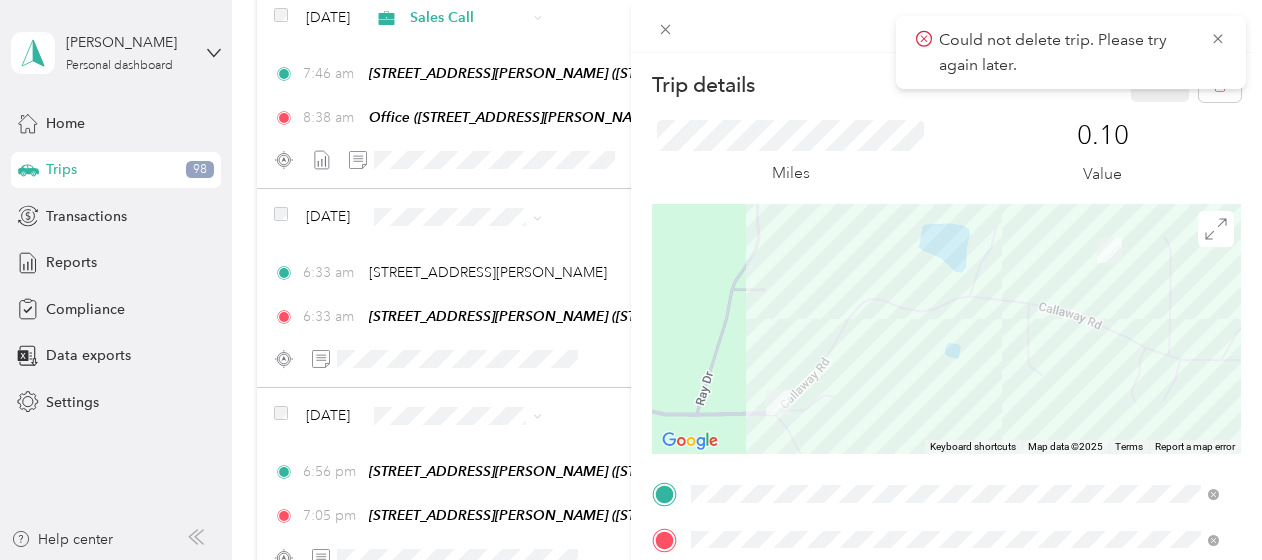 click on "Could not delete trip. Please try again later." at bounding box center [1071, 52] 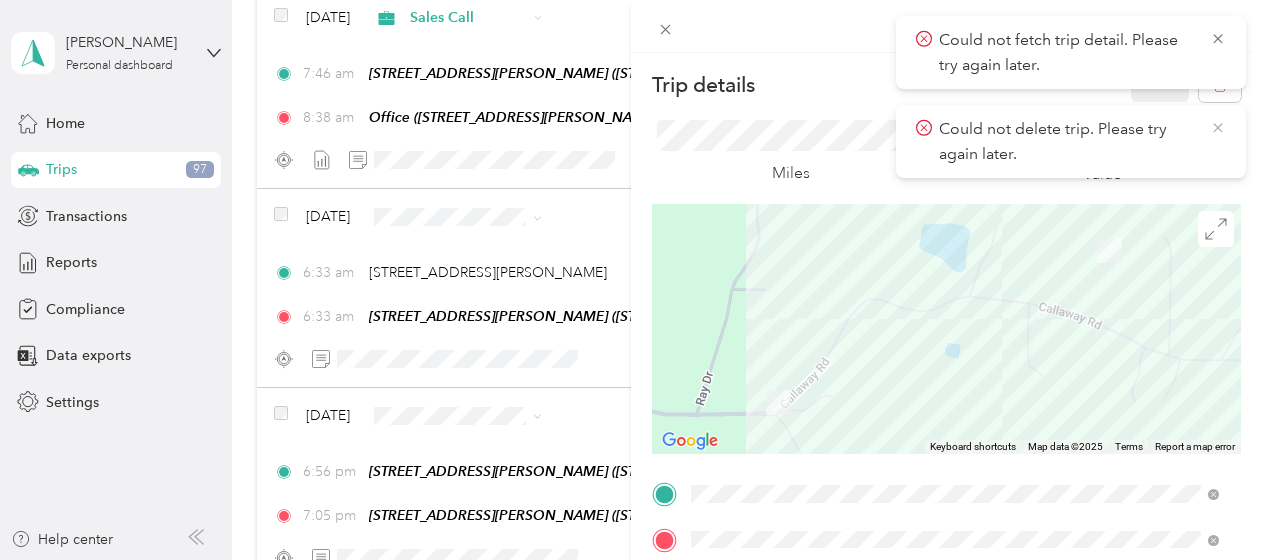 click 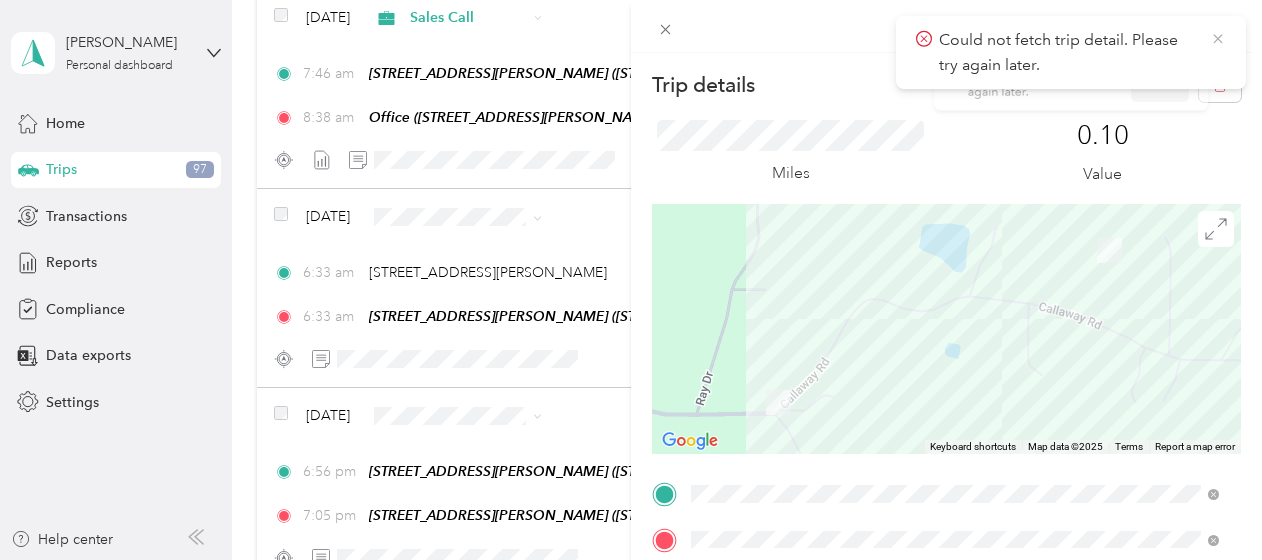 click 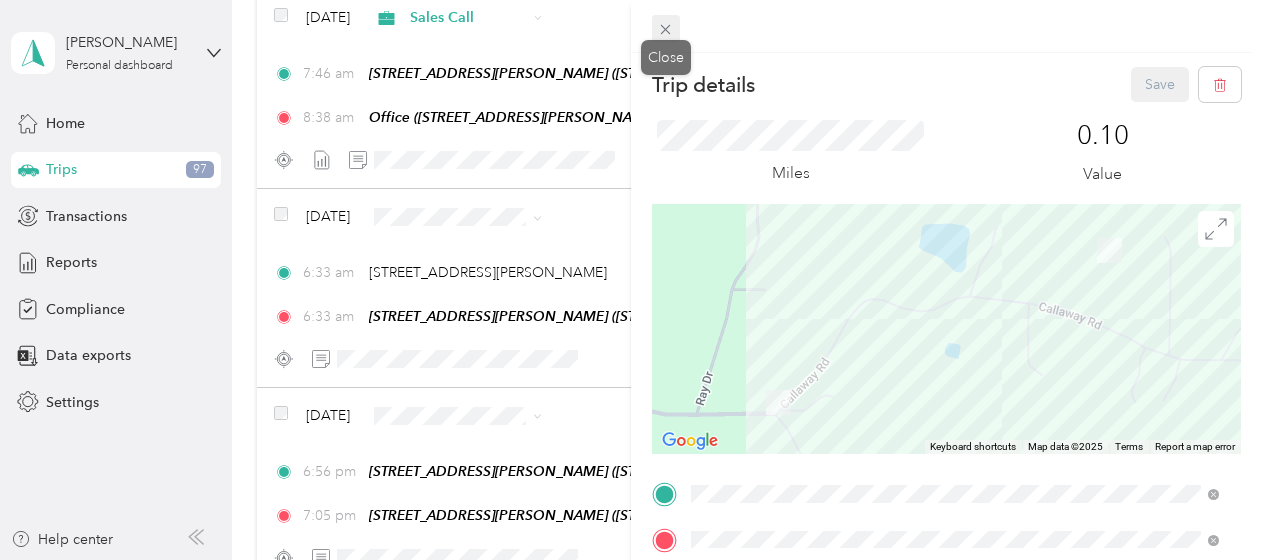click 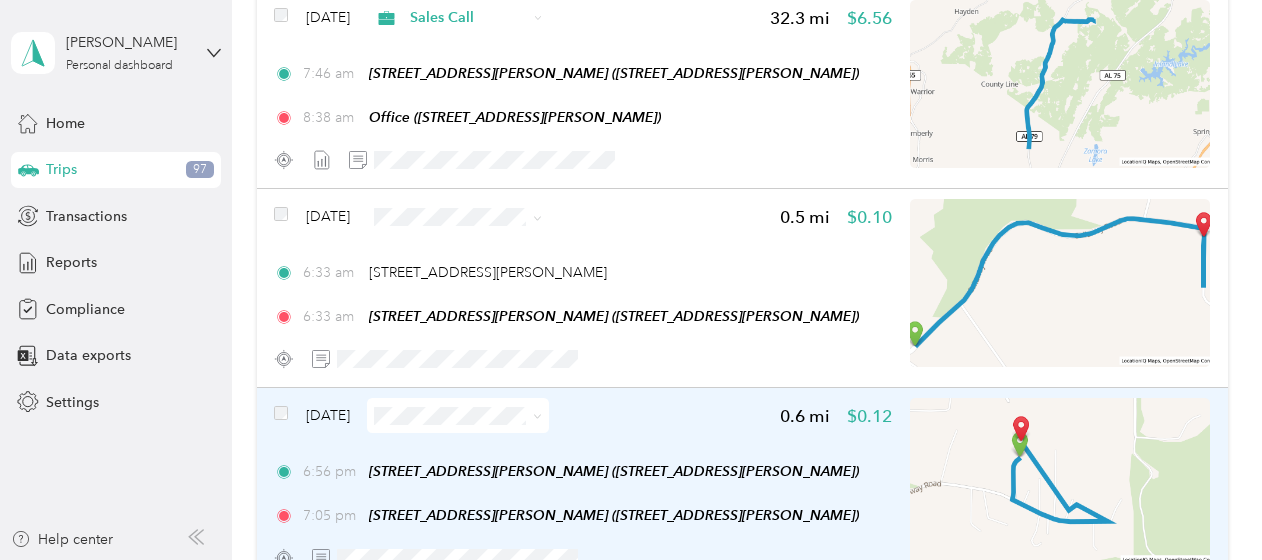 click on "[DATE]" at bounding box center [328, 415] 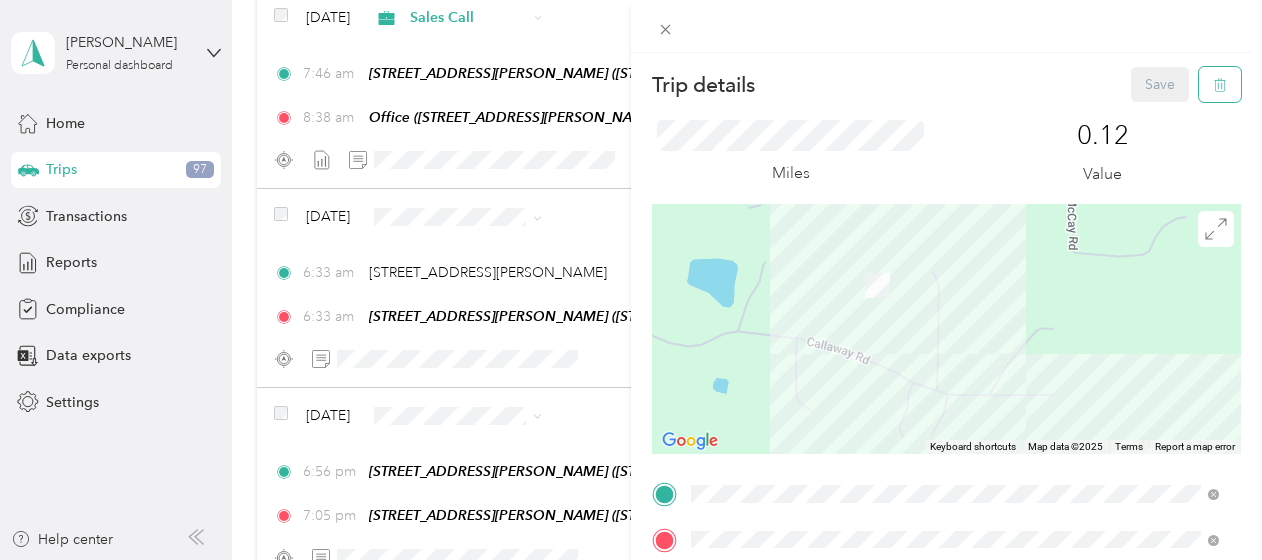 click at bounding box center [1220, 84] 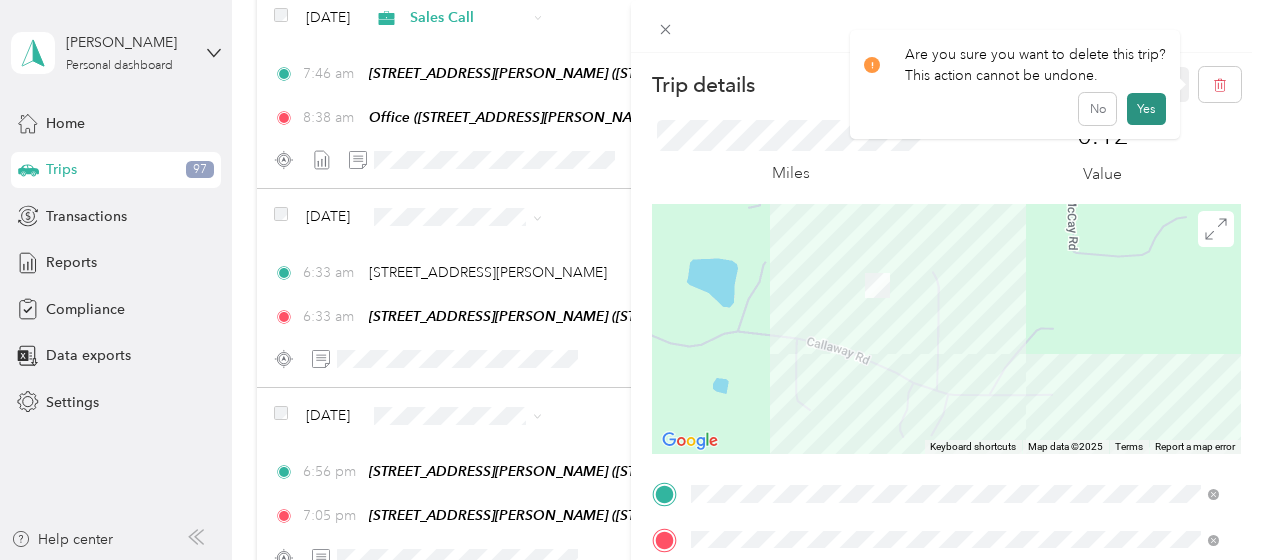 click on "Yes" at bounding box center (1146, 109) 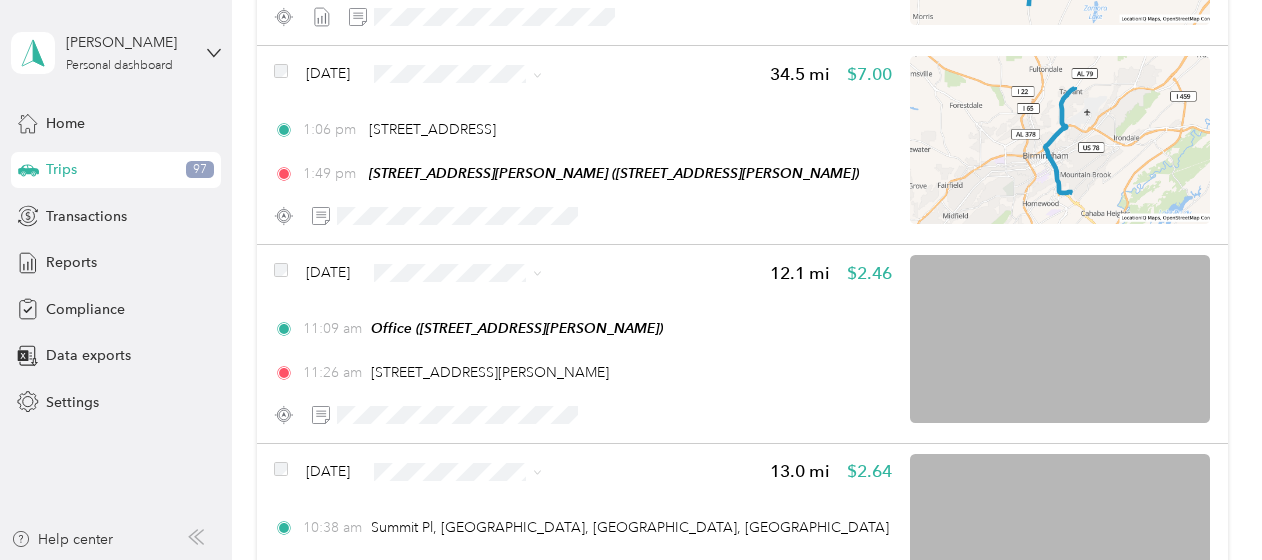 scroll, scrollTop: 3239, scrollLeft: 0, axis: vertical 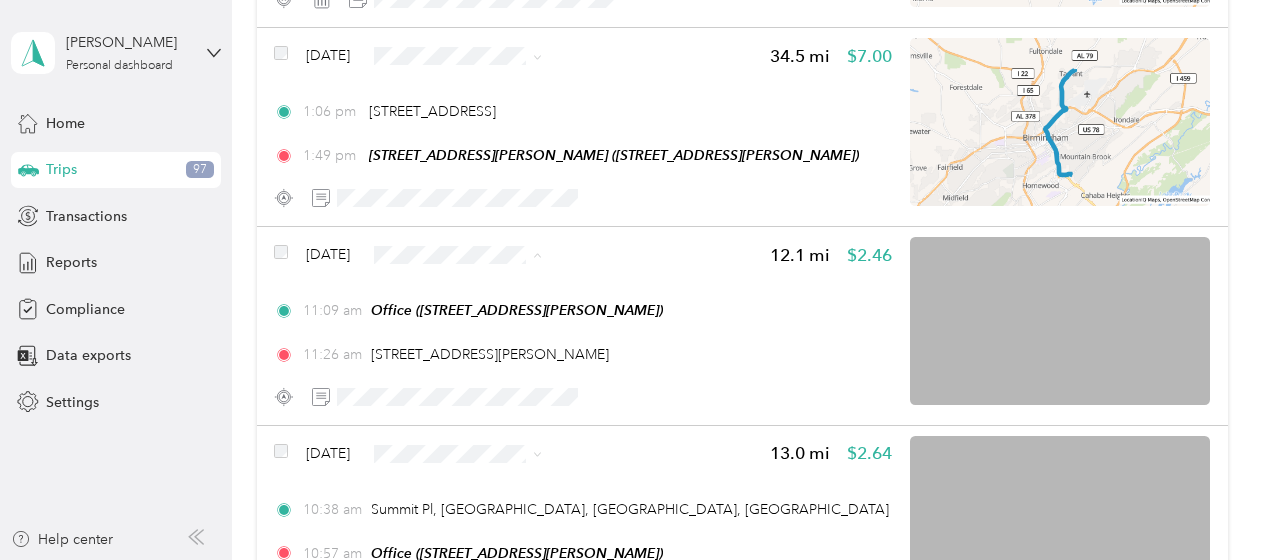 click on "Sales Call" at bounding box center (500, 290) 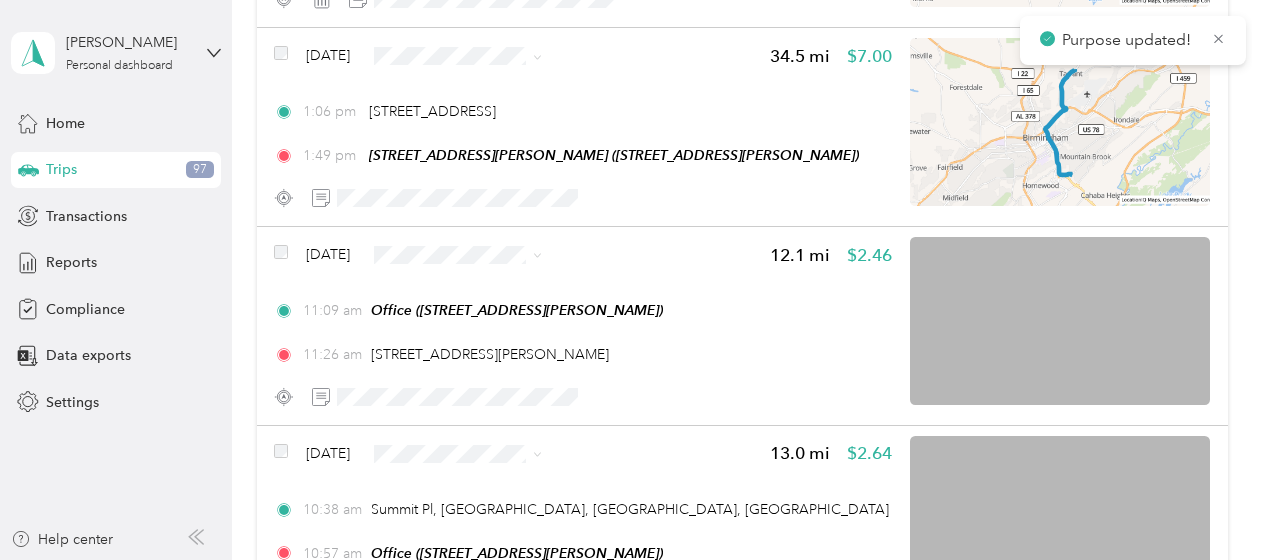 click on "Sales Call" at bounding box center (483, 486) 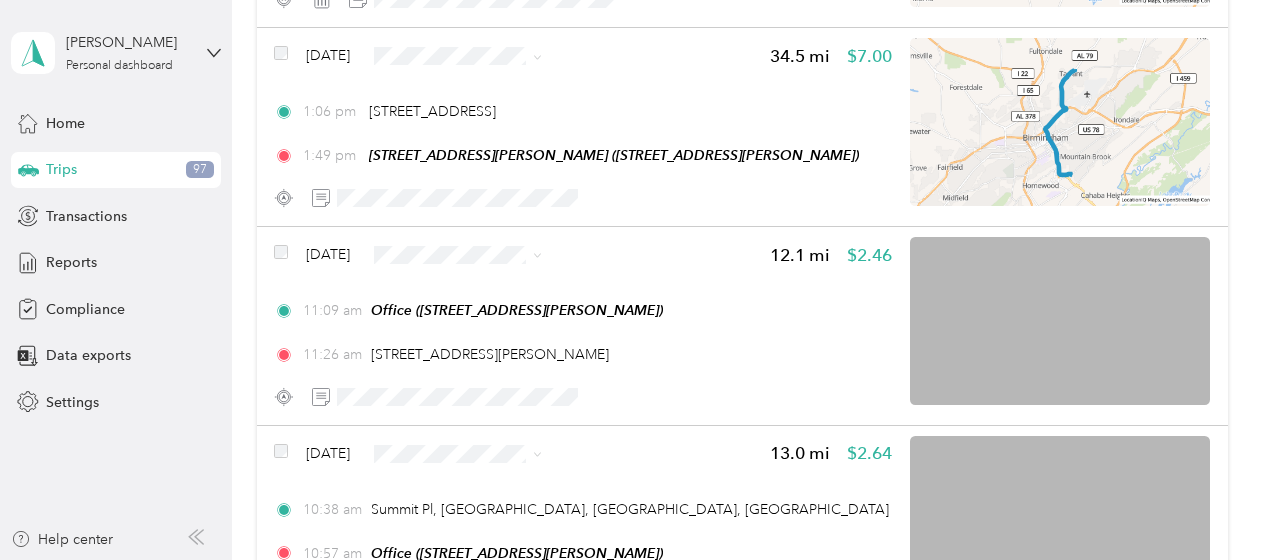scroll, scrollTop: 3509, scrollLeft: 0, axis: vertical 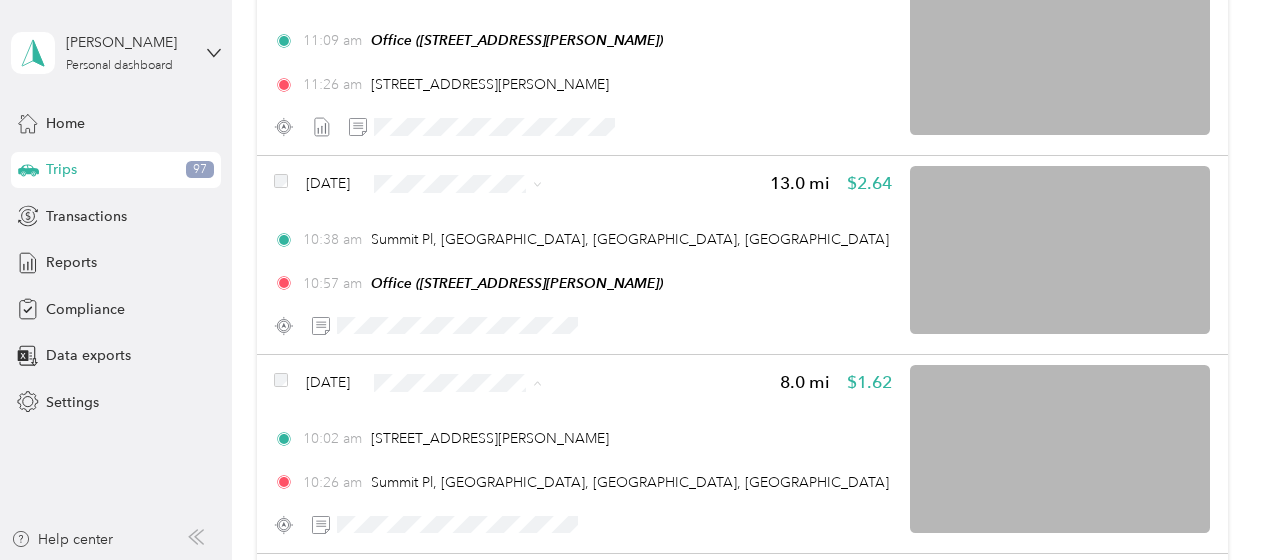 click on "Sales Call" at bounding box center [500, 418] 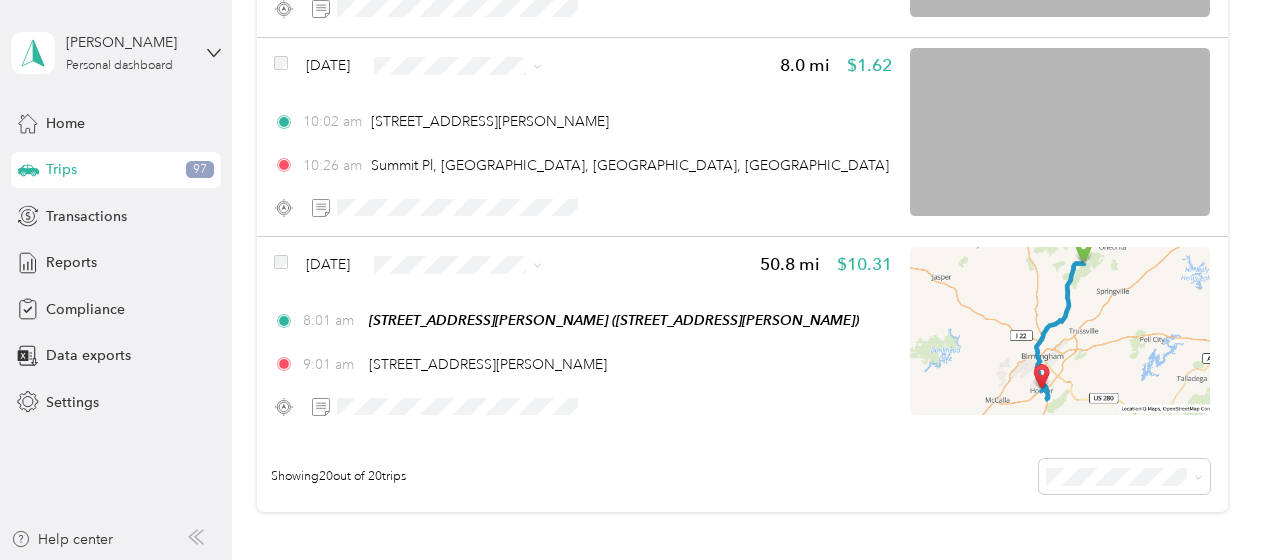 scroll, scrollTop: 3838, scrollLeft: 0, axis: vertical 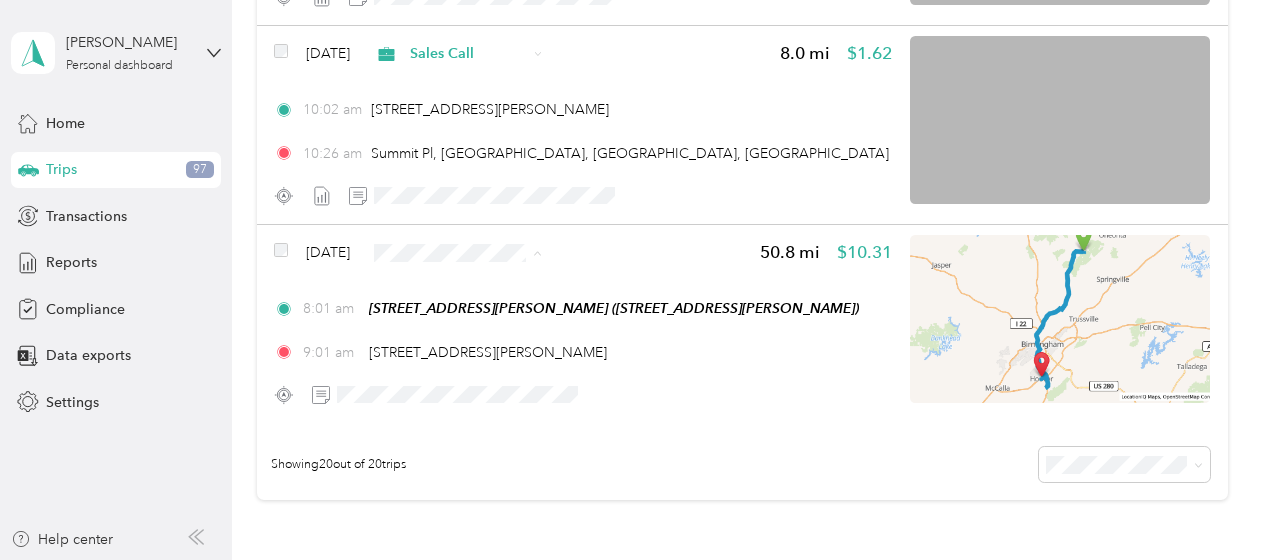 click on "Sales Call" at bounding box center (483, 288) 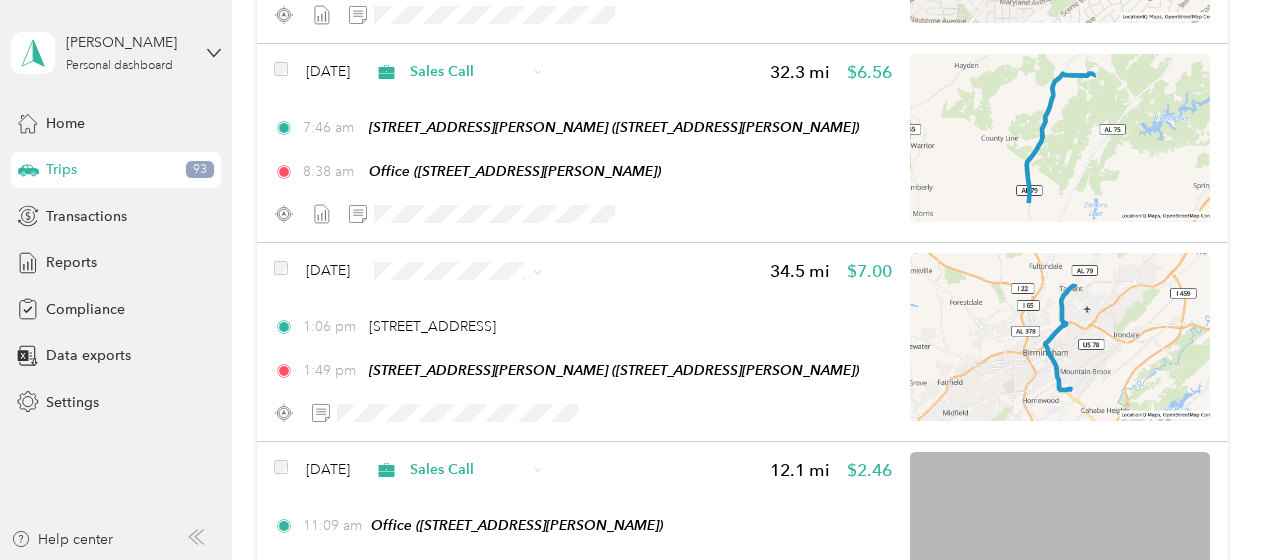 scroll, scrollTop: 2958, scrollLeft: 0, axis: vertical 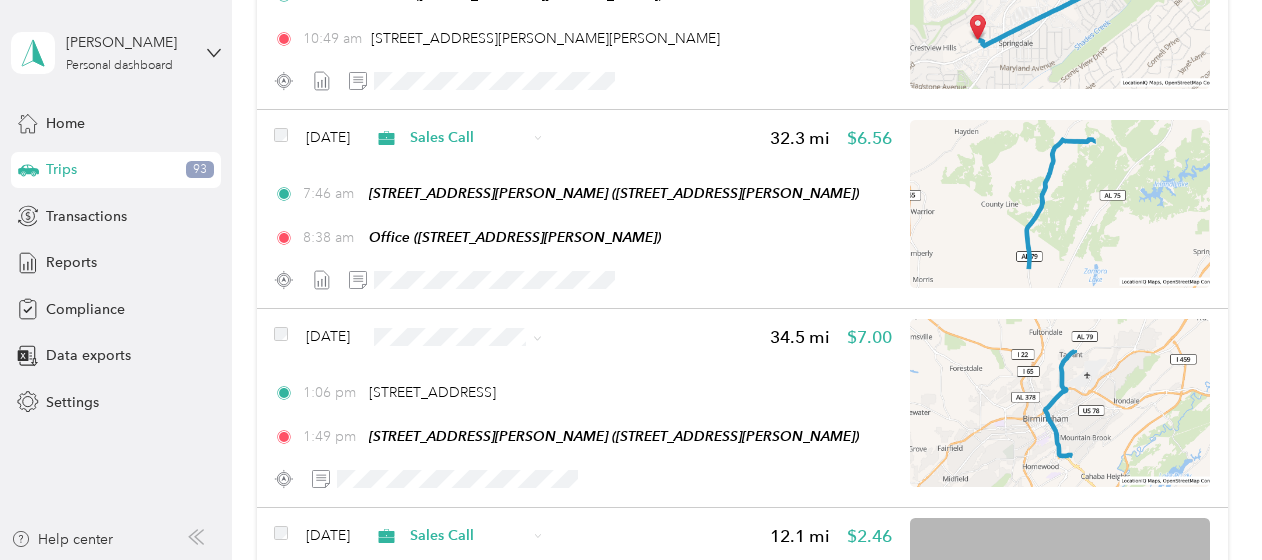 click on "Sales Call" at bounding box center [500, 368] 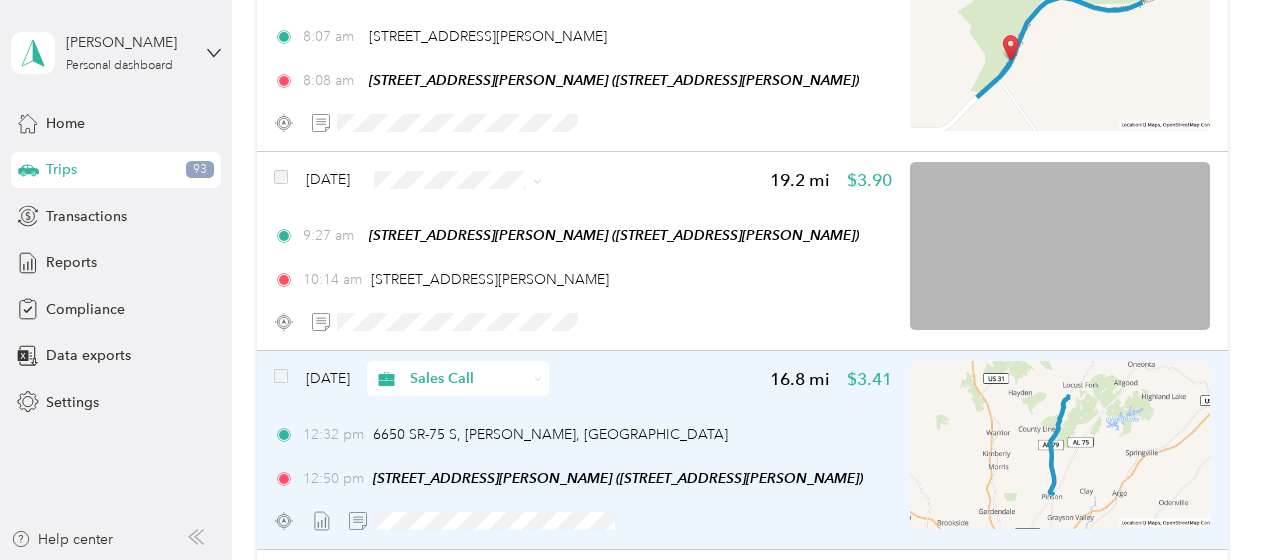 scroll, scrollTop: 2118, scrollLeft: 0, axis: vertical 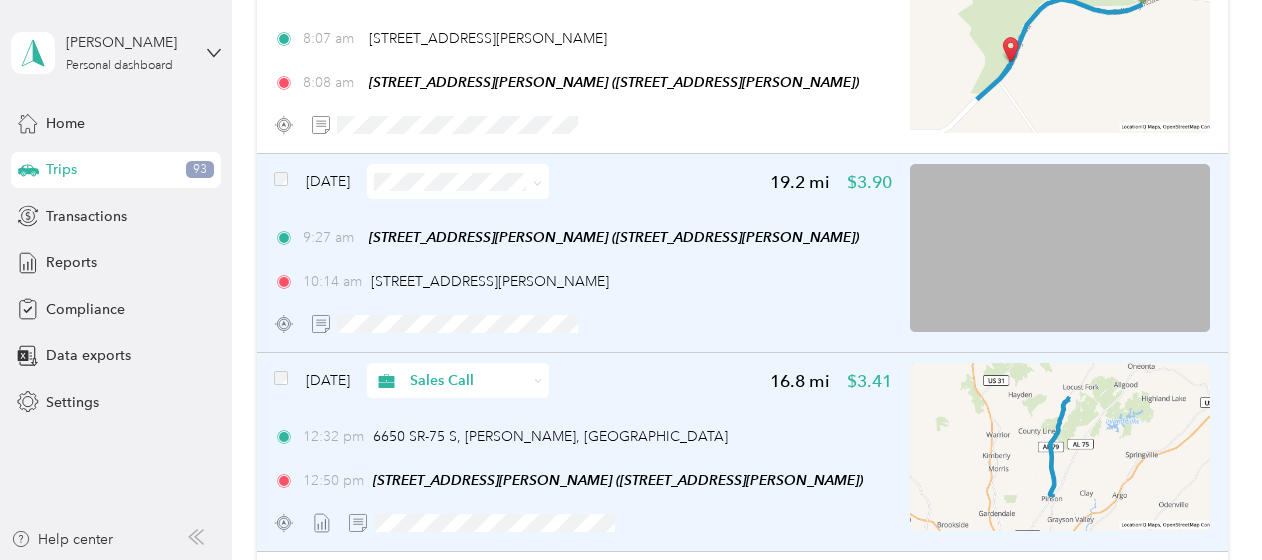 click on "[DATE]" at bounding box center (328, 181) 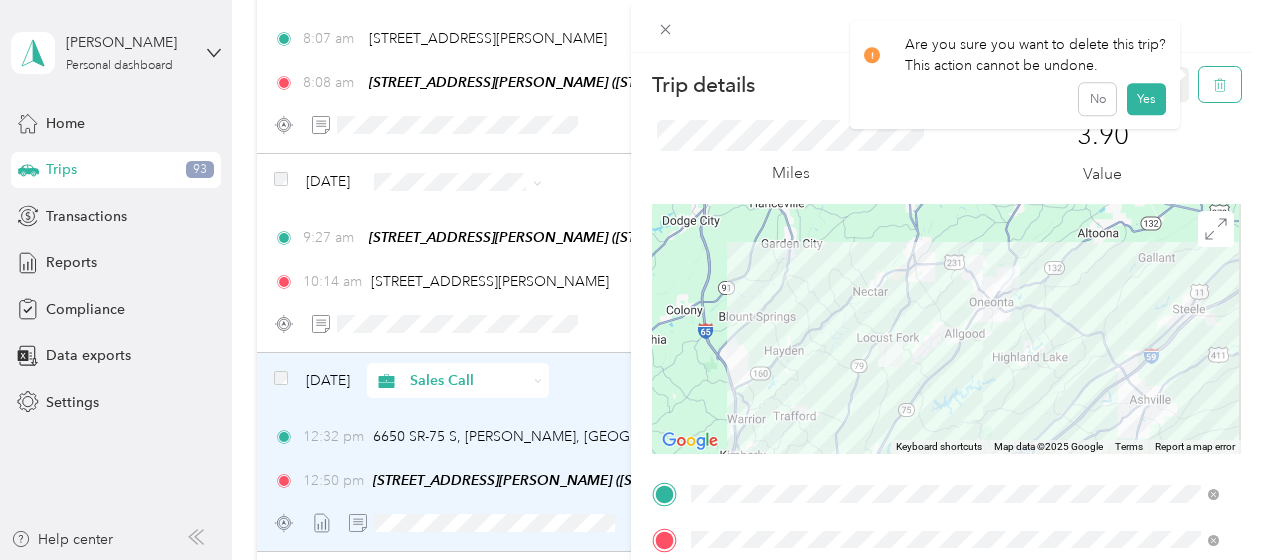 click 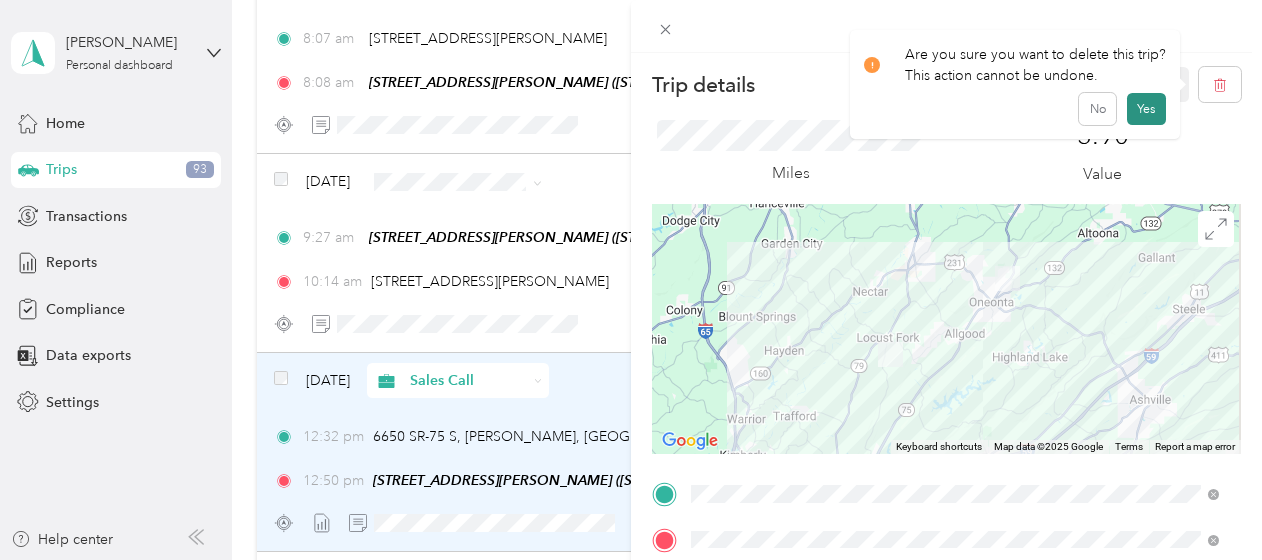 click on "Yes" at bounding box center [1146, 109] 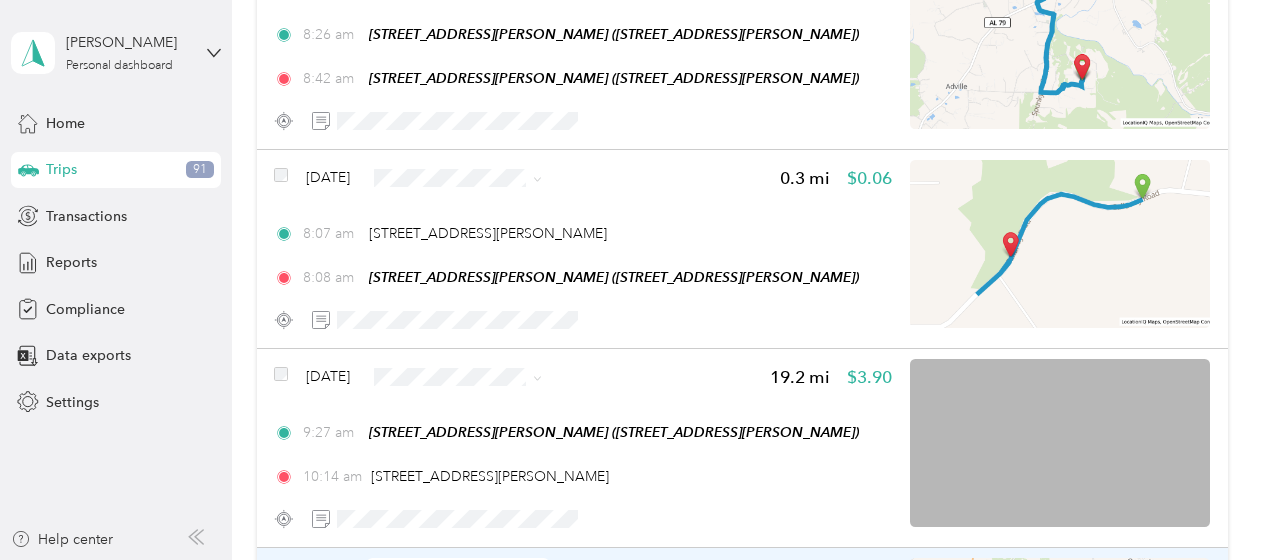 scroll, scrollTop: 1918, scrollLeft: 0, axis: vertical 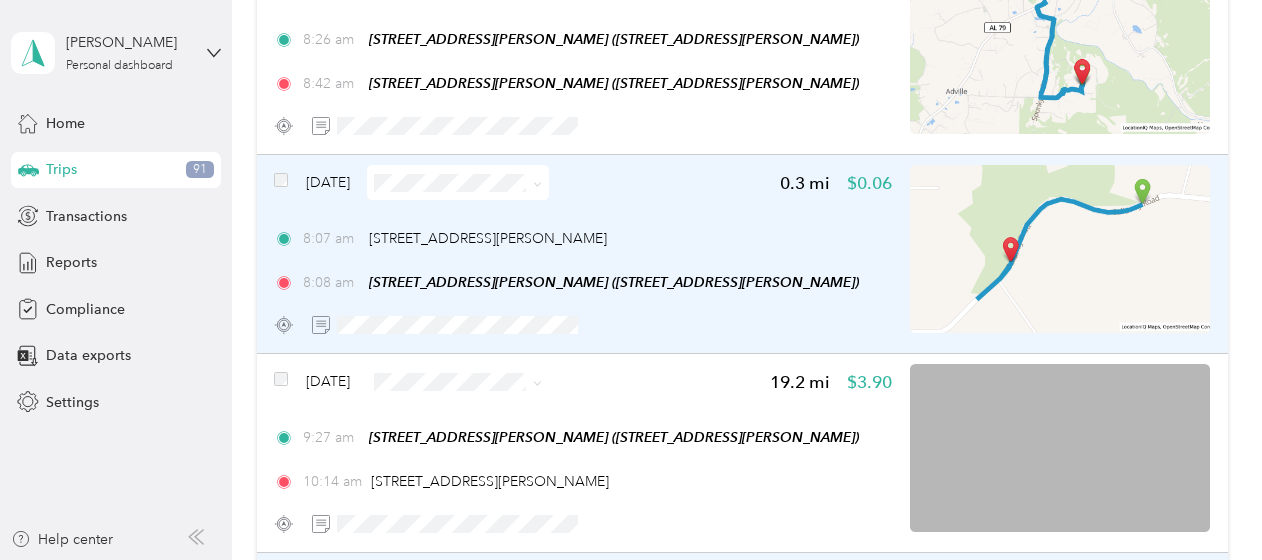 click on "[DATE]" at bounding box center (328, 182) 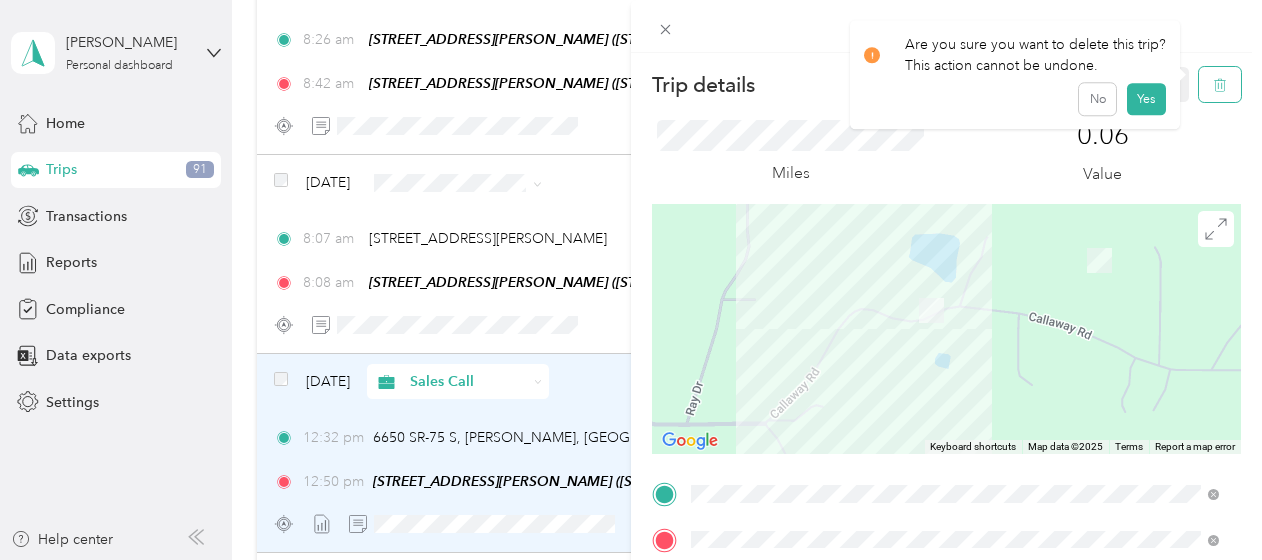 click at bounding box center (1220, 84) 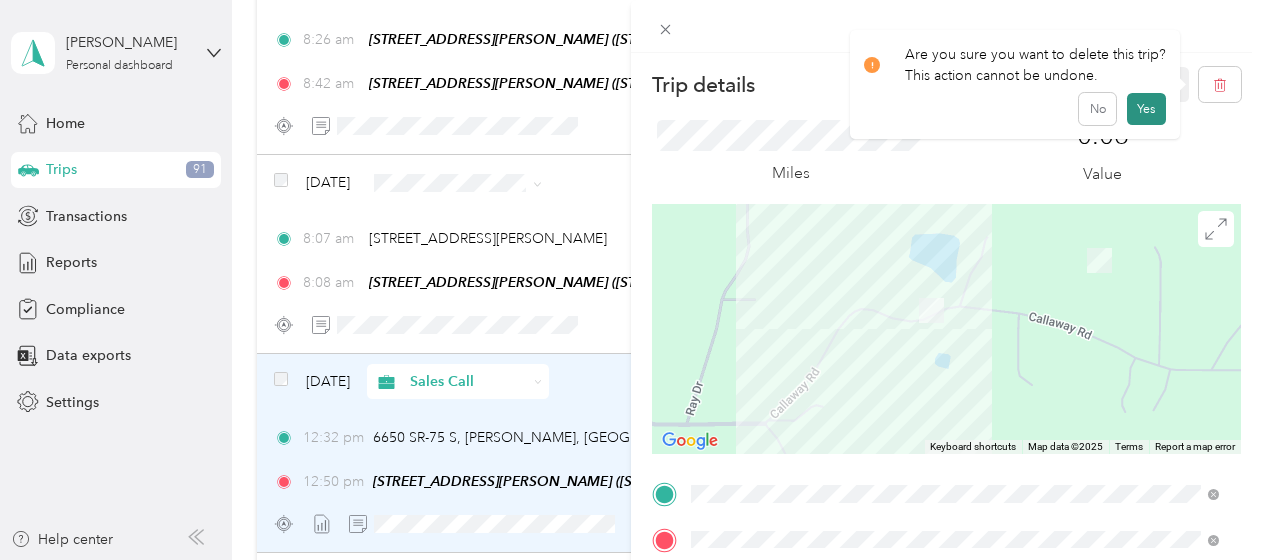 click on "Yes" at bounding box center [1146, 109] 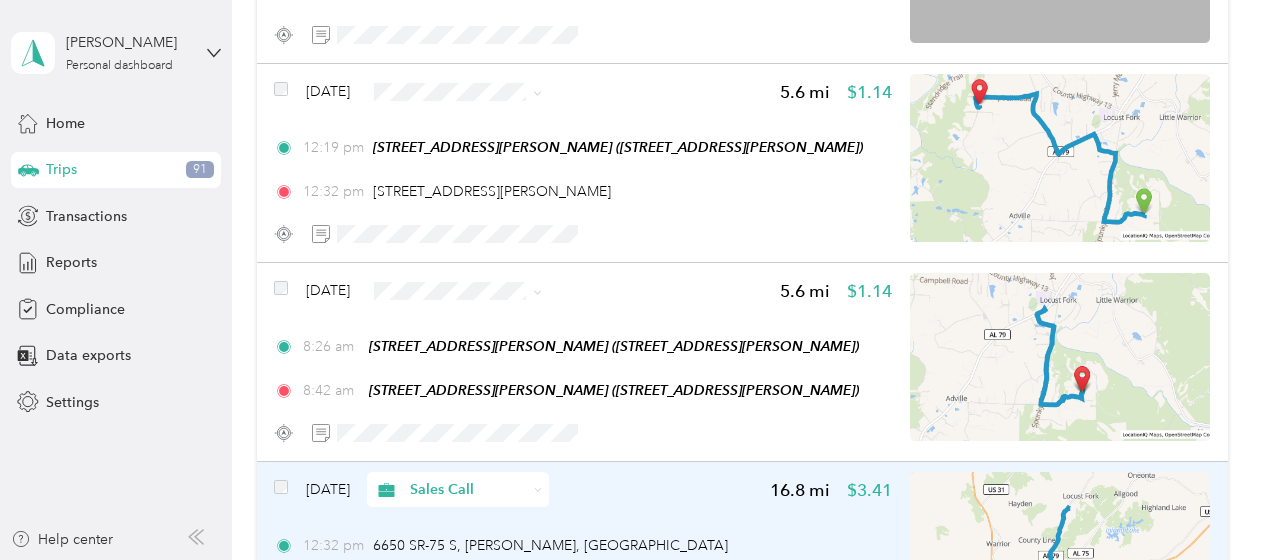 scroll, scrollTop: 1584, scrollLeft: 0, axis: vertical 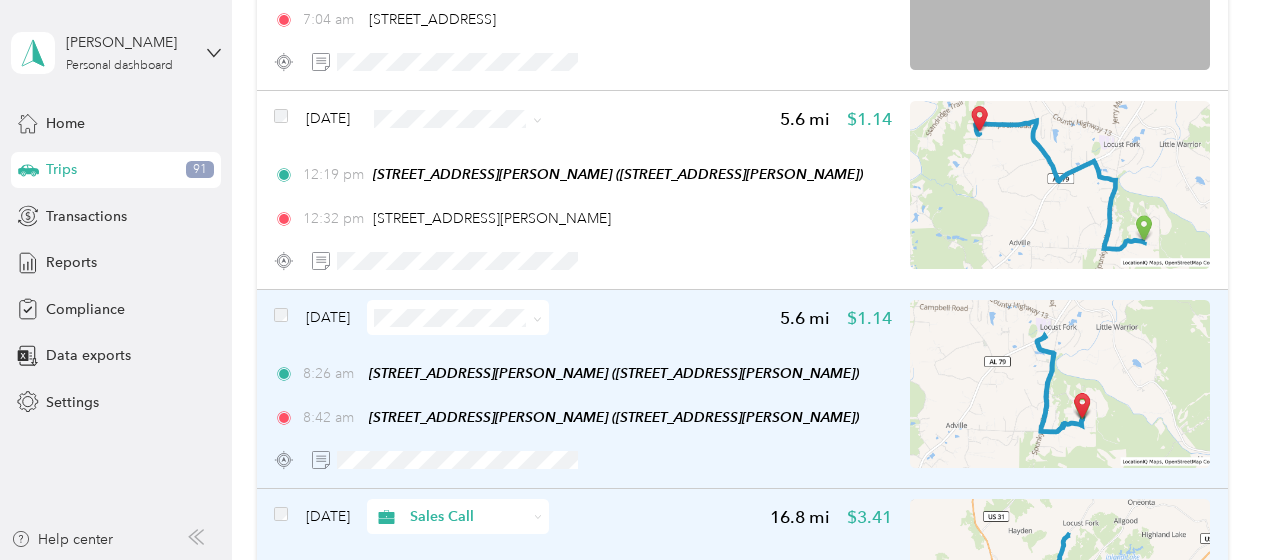 click on "[DATE]" at bounding box center (328, 317) 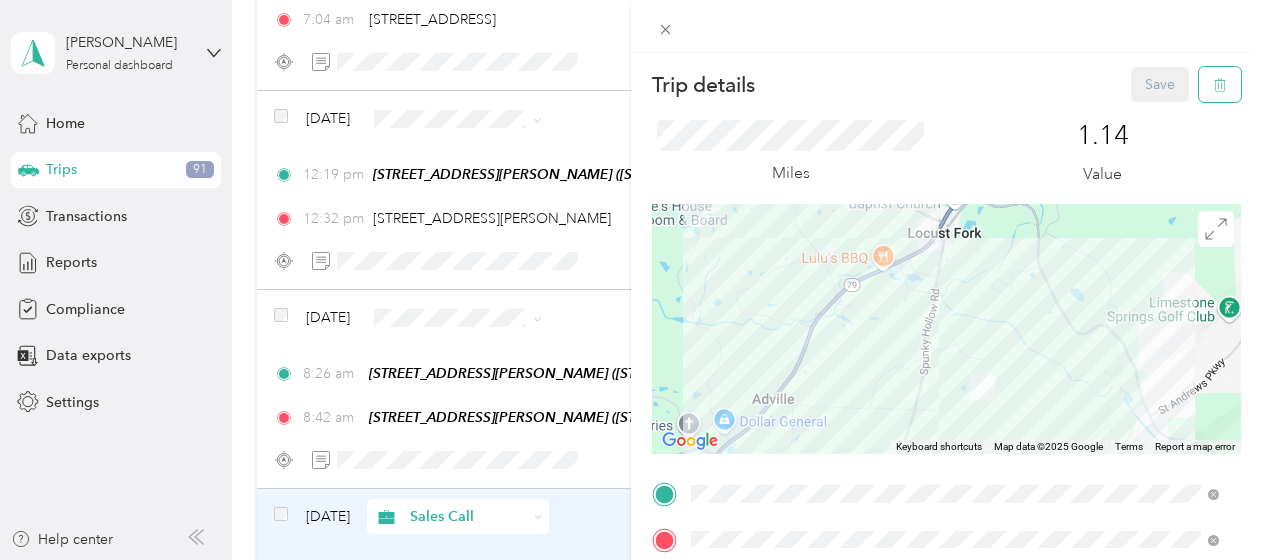 click 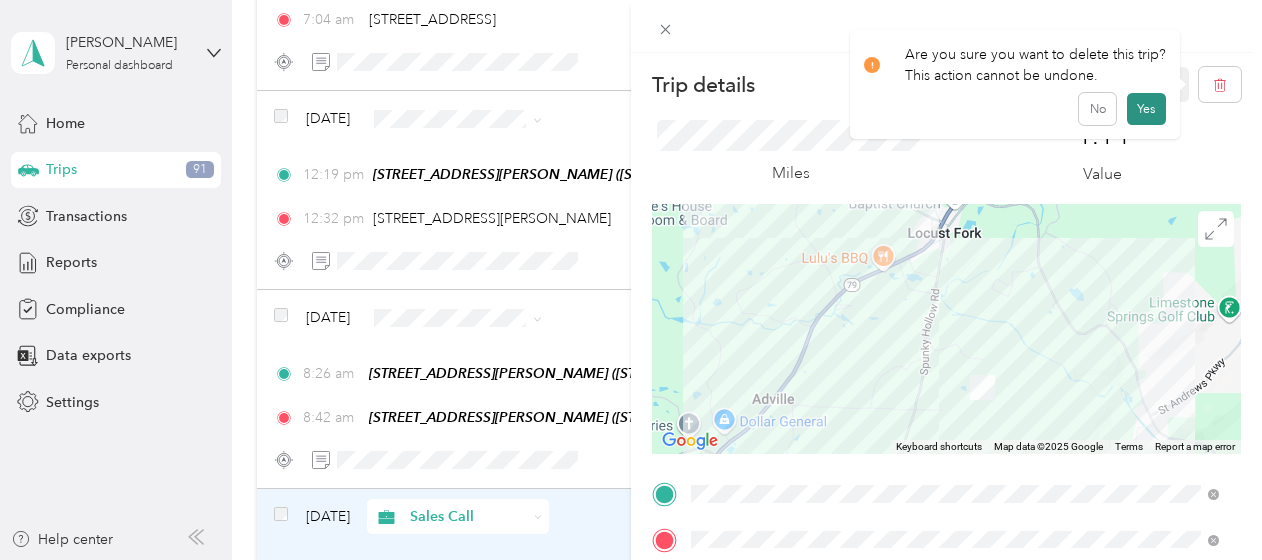 click on "Yes" at bounding box center [1146, 109] 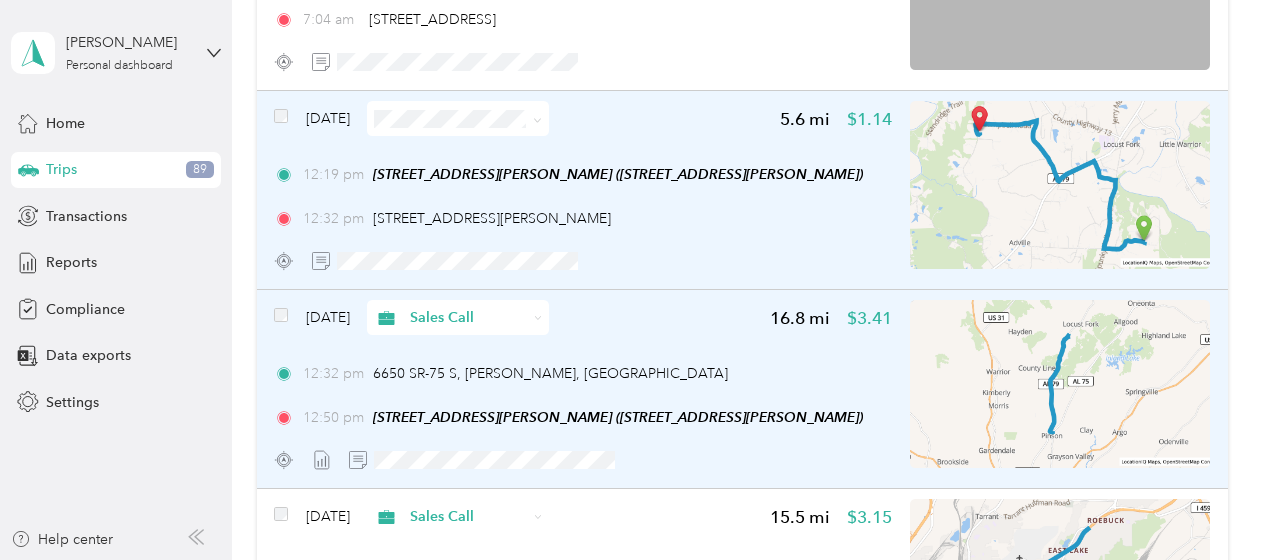 click on "[DATE]" at bounding box center (328, 118) 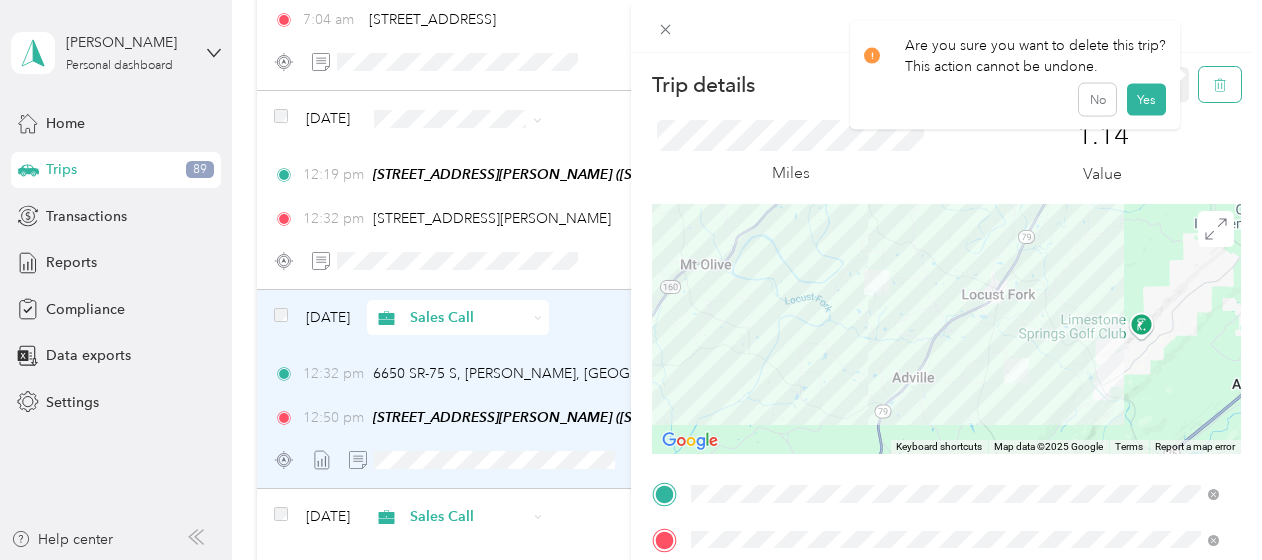 click at bounding box center (1220, 84) 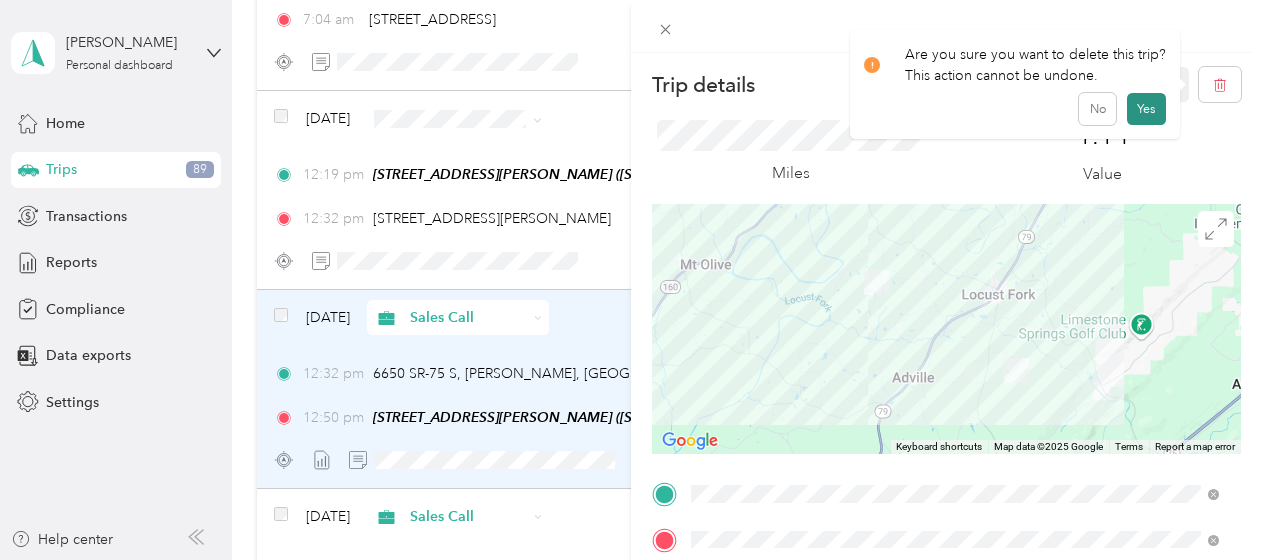 click on "Yes" at bounding box center (1146, 109) 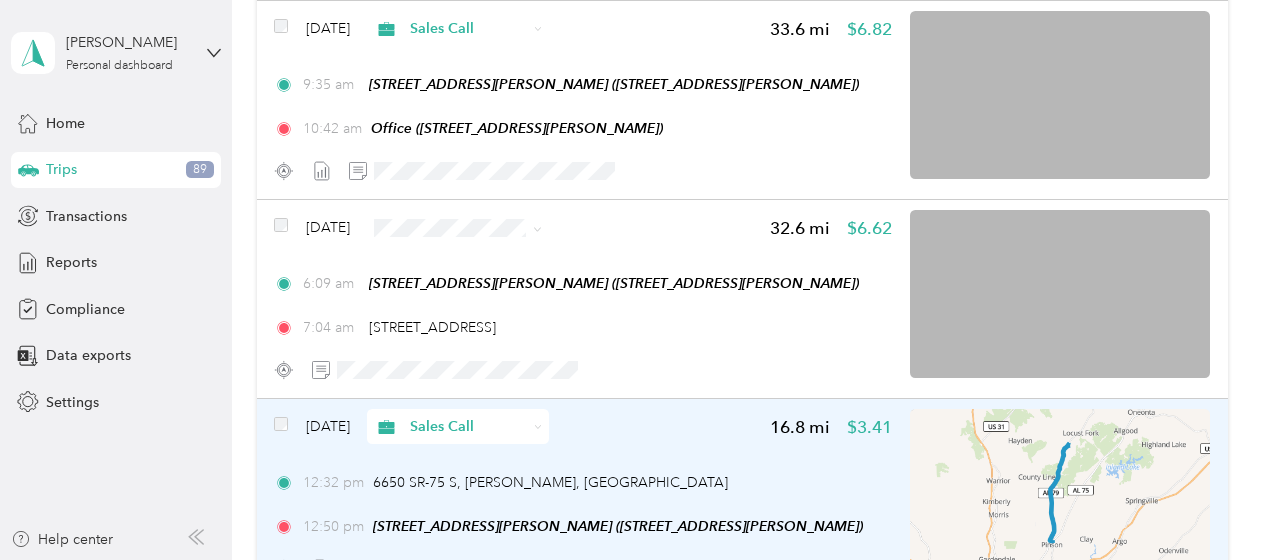 scroll, scrollTop: 1264, scrollLeft: 0, axis: vertical 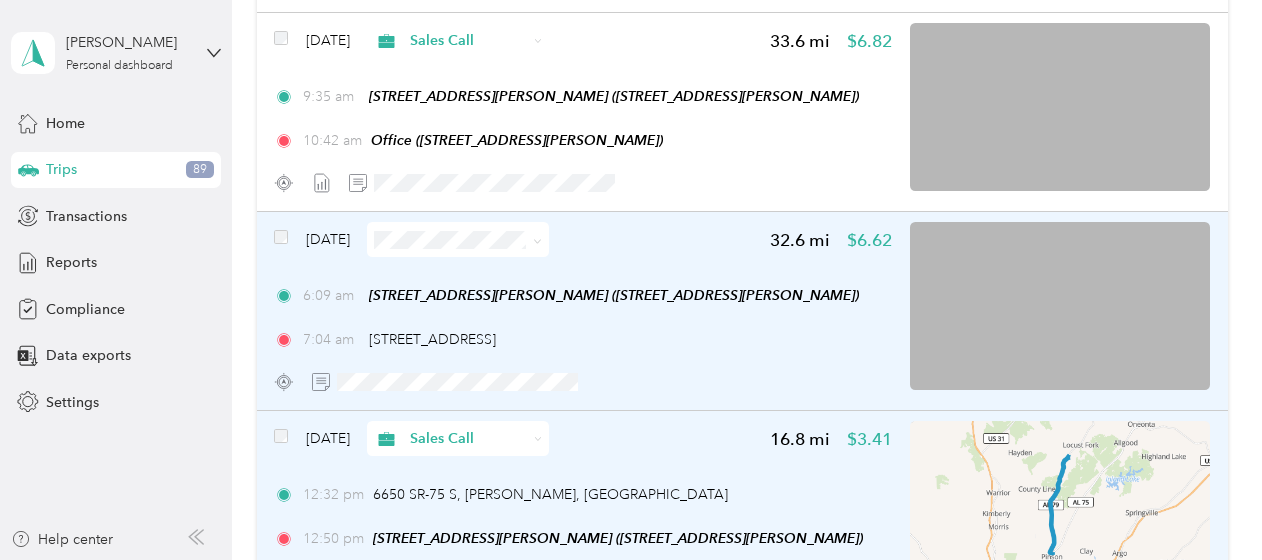 click at bounding box center (458, 239) 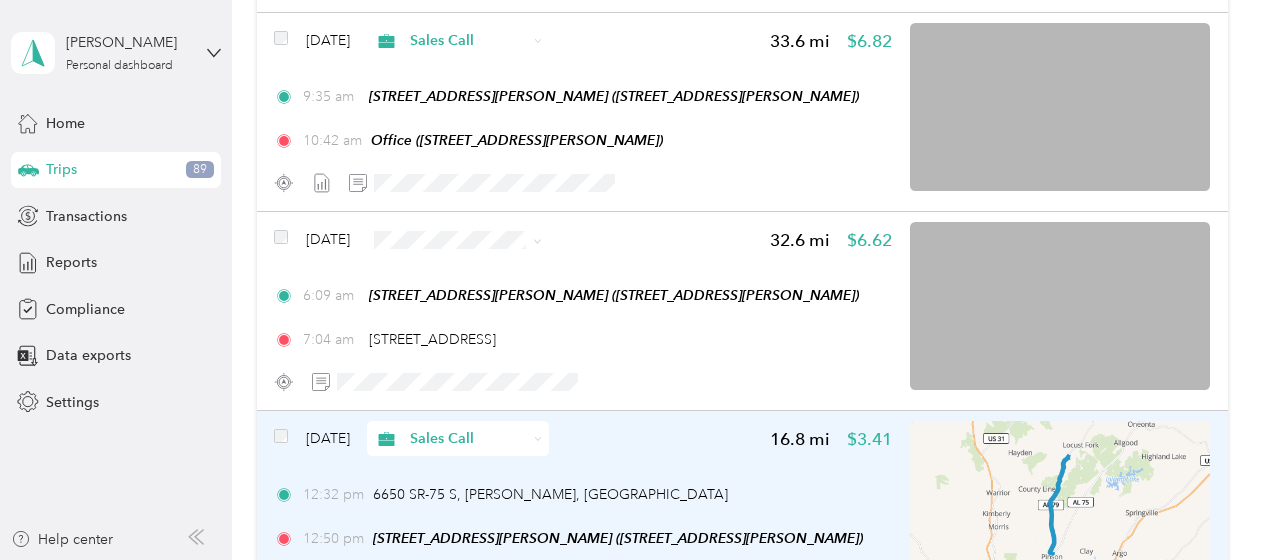 click on "Sales Call" at bounding box center [500, 269] 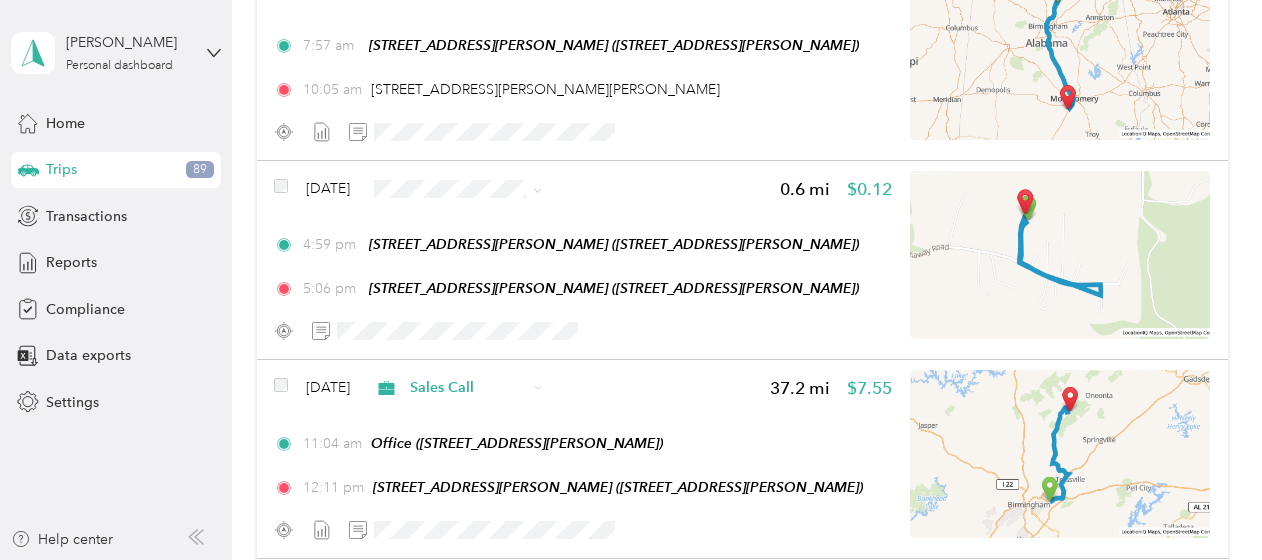 scroll, scrollTop: 704, scrollLeft: 0, axis: vertical 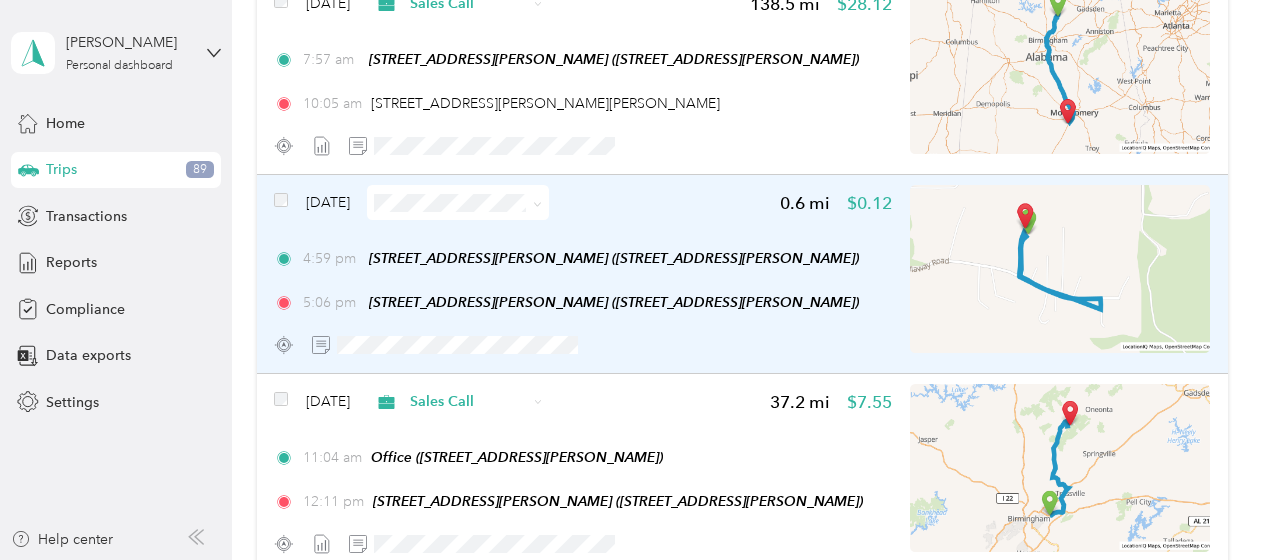 click on "[DATE]" at bounding box center (328, 202) 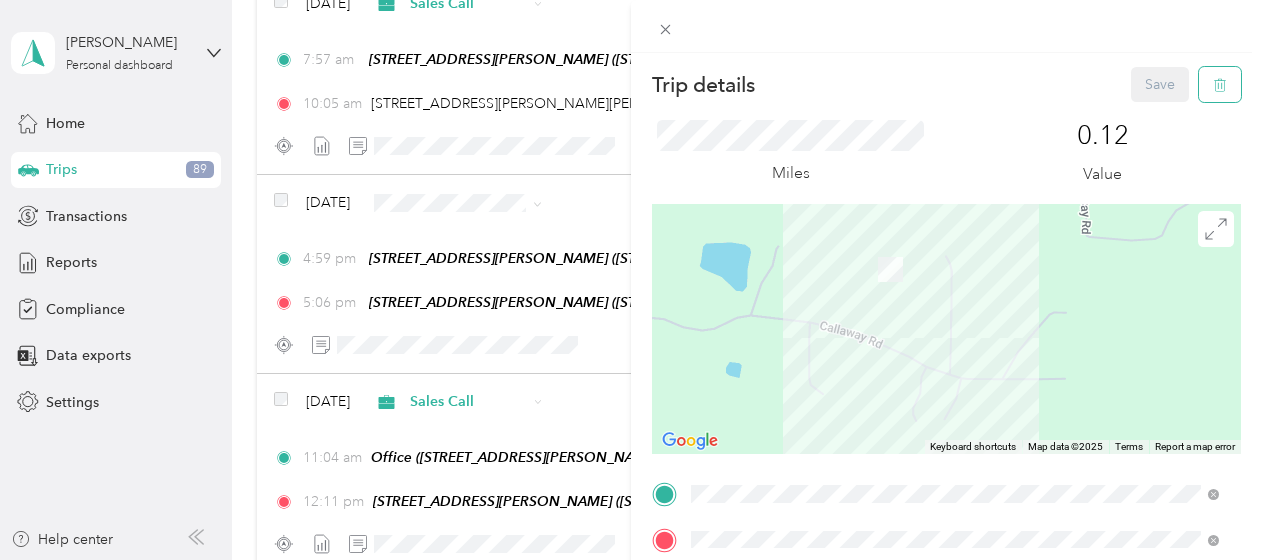 click 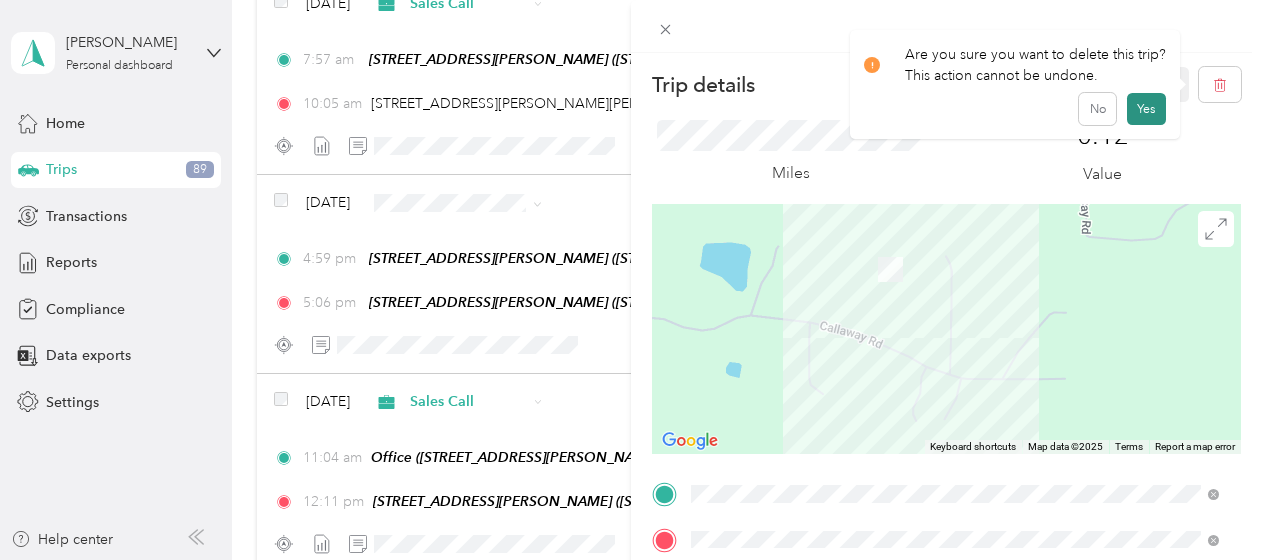 click on "Yes" at bounding box center (1146, 109) 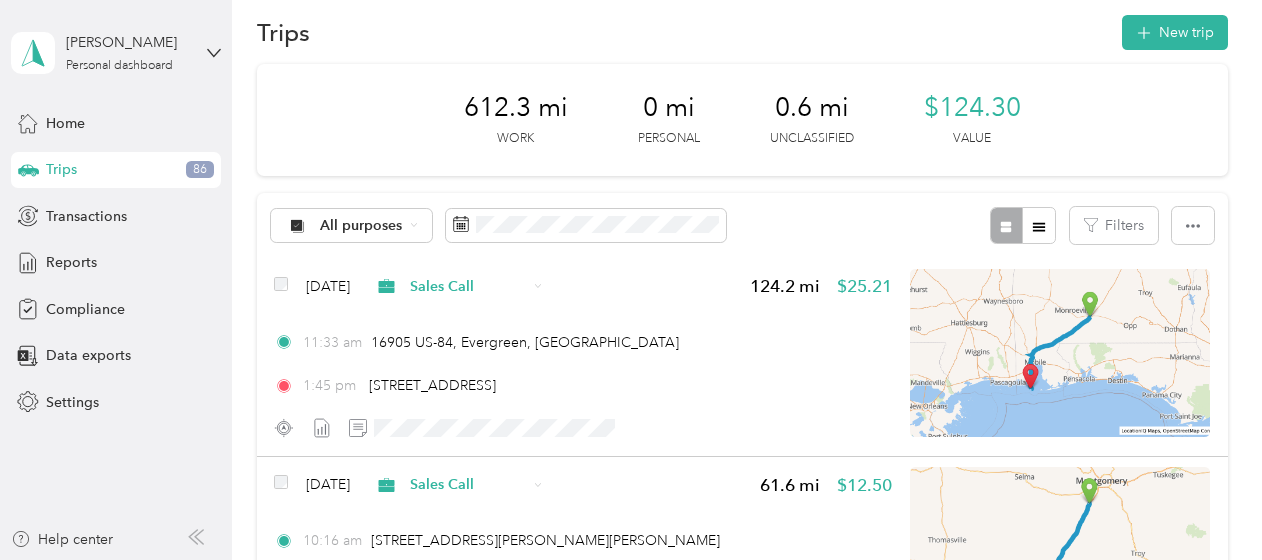 scroll, scrollTop: 0, scrollLeft: 0, axis: both 